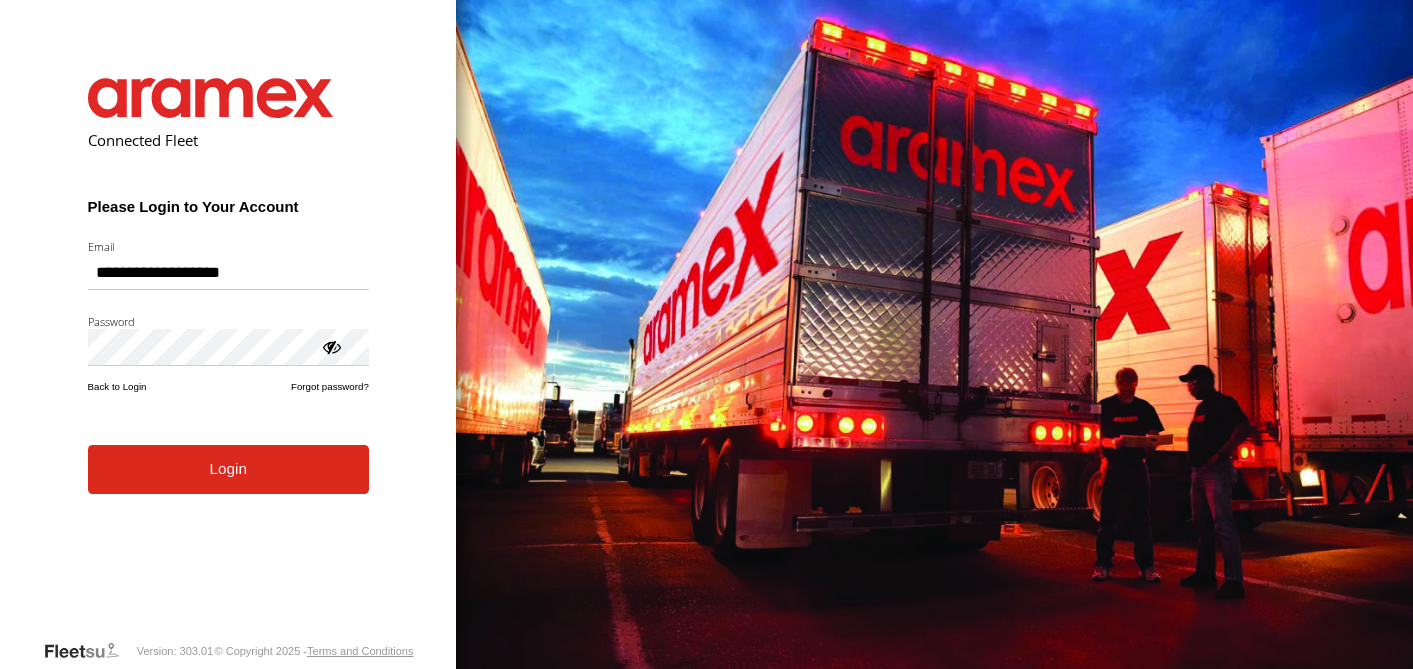 scroll, scrollTop: 0, scrollLeft: 0, axis: both 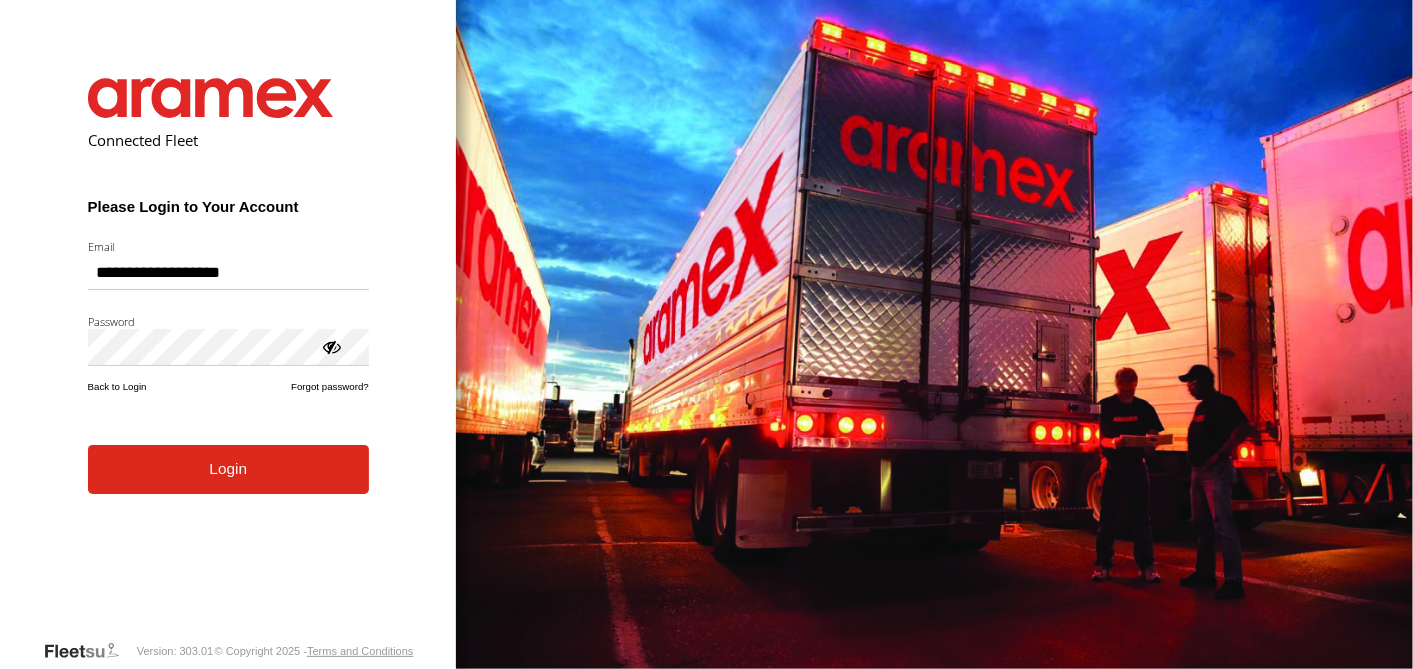 click on "**********" at bounding box center [228, 343] 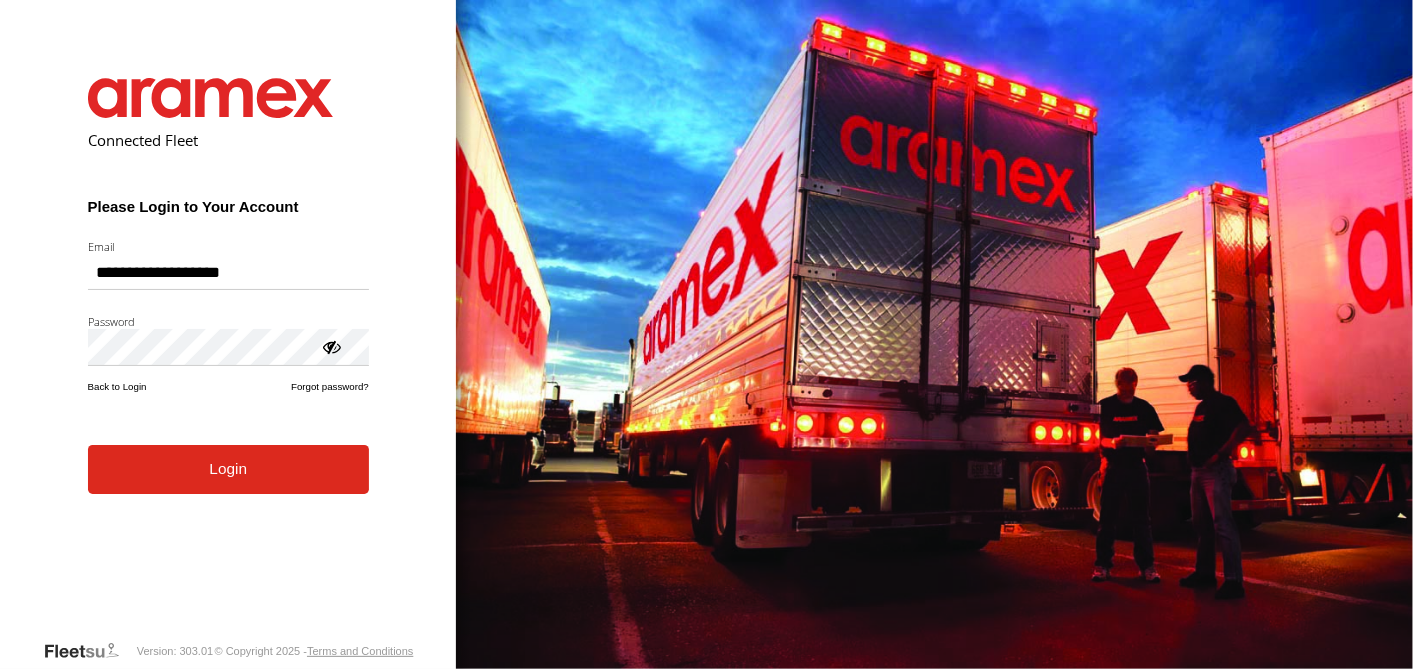 click on "**********" at bounding box center [228, 343] 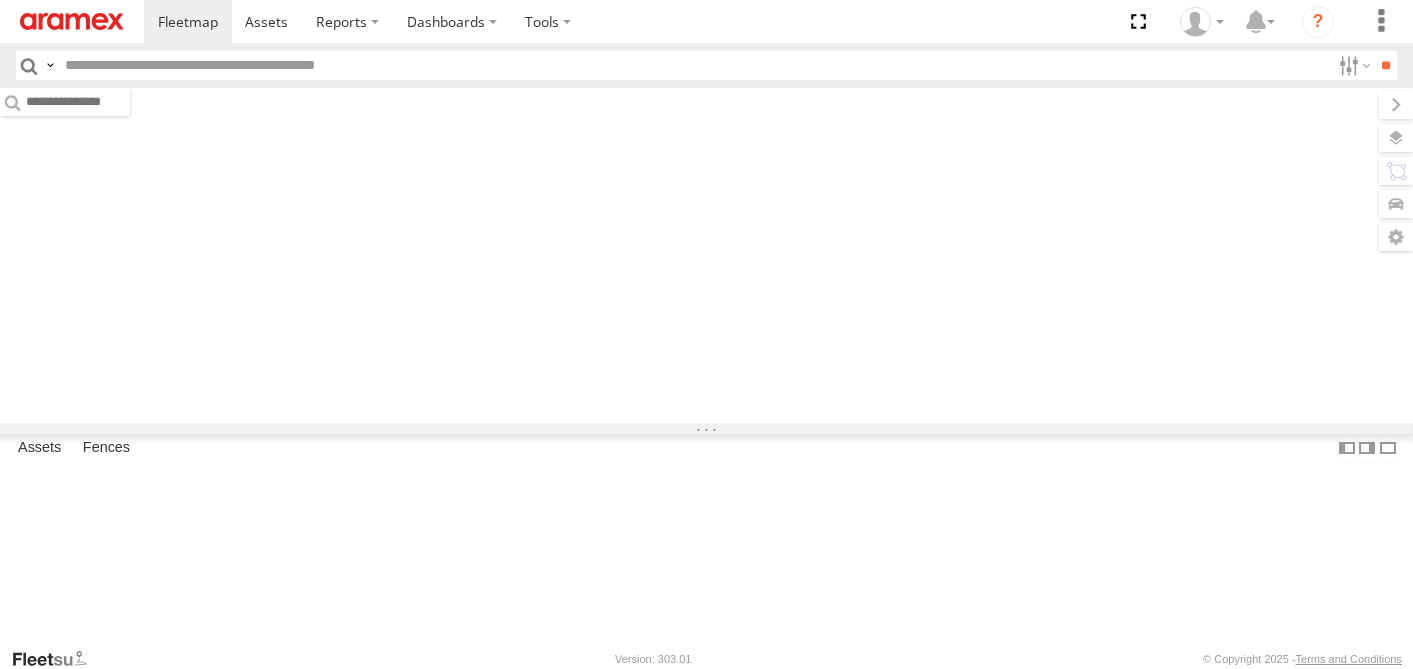 scroll, scrollTop: 0, scrollLeft: 0, axis: both 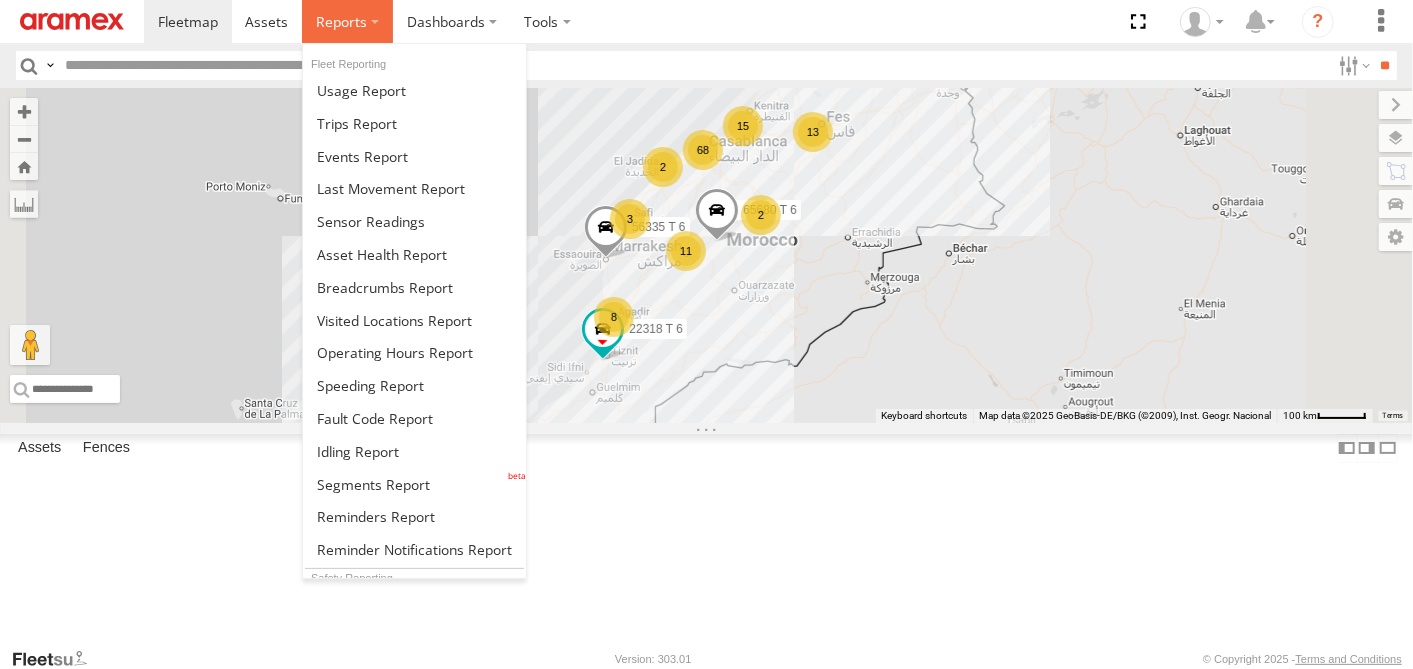 click at bounding box center [347, 21] 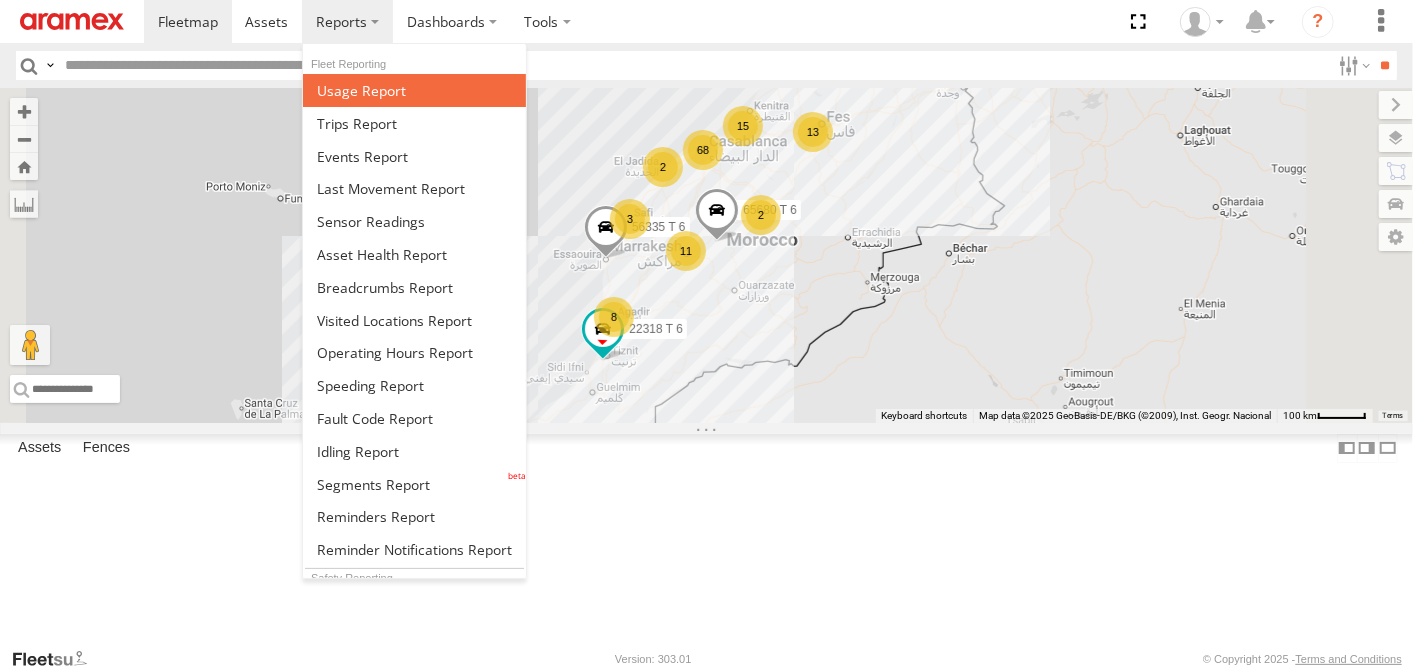 click at bounding box center (414, 90) 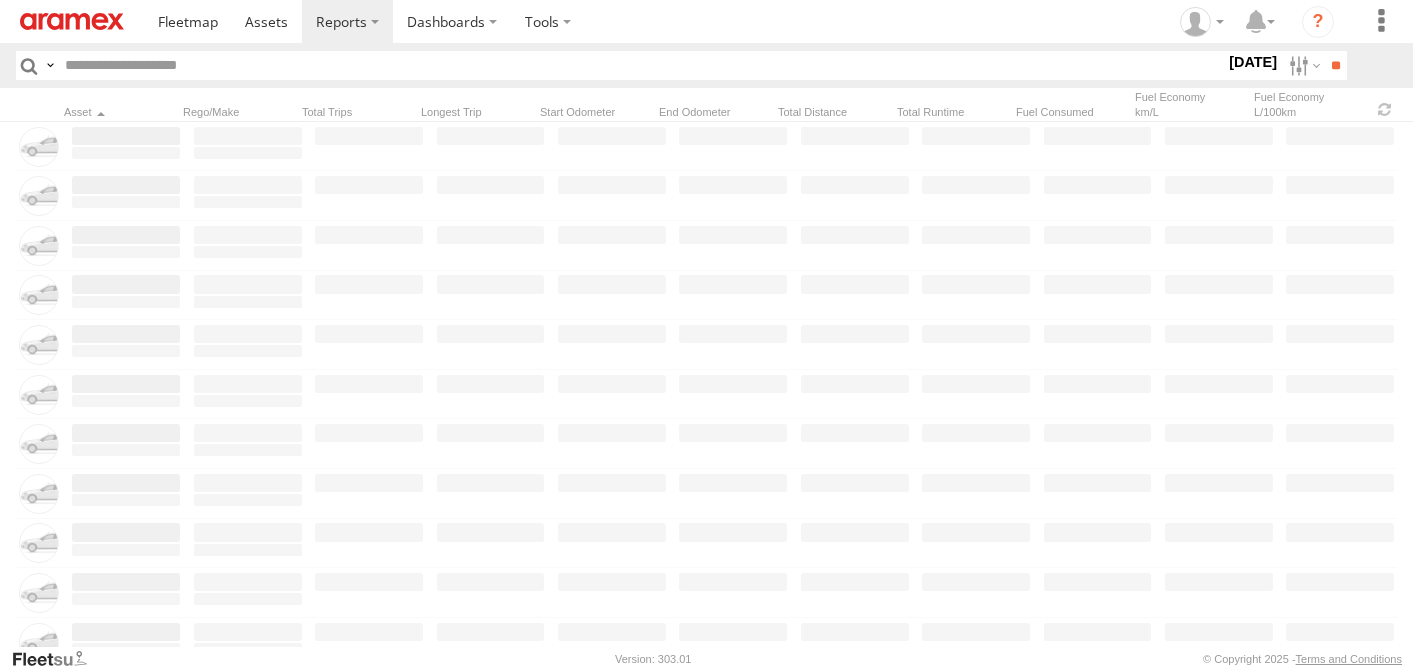 scroll, scrollTop: 0, scrollLeft: 0, axis: both 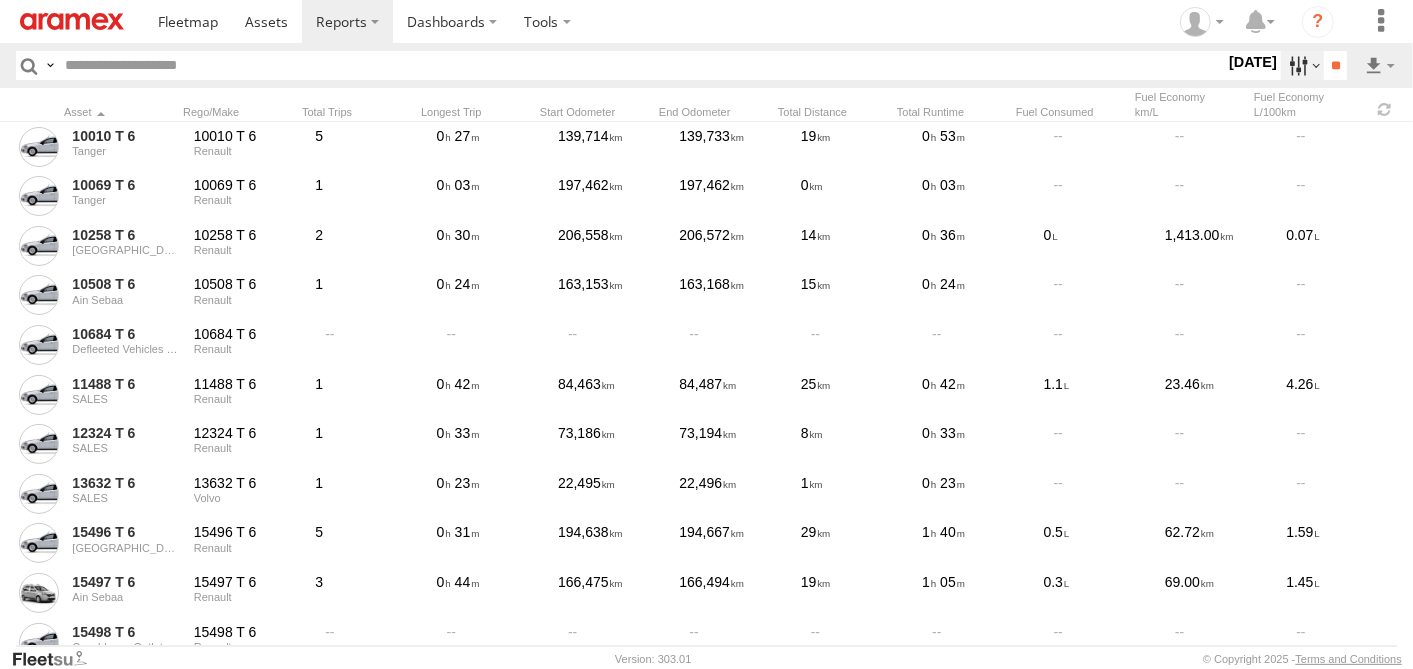 click at bounding box center (1302, 65) 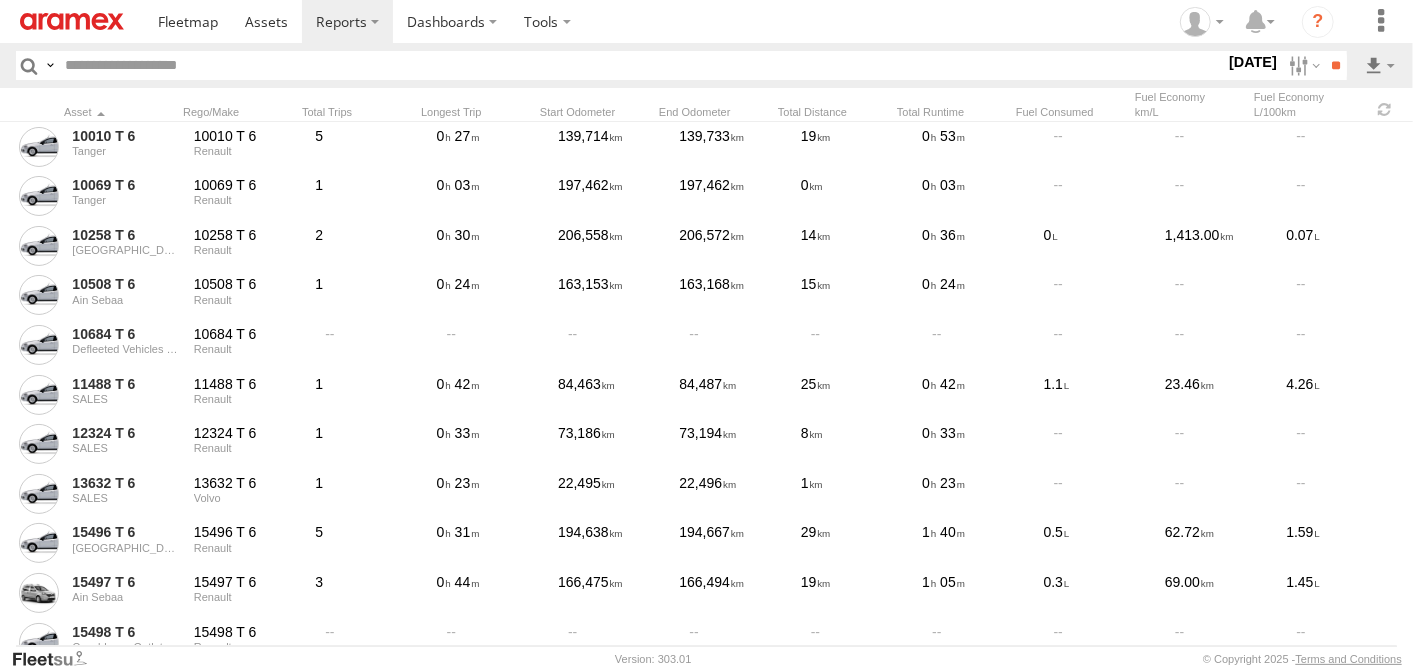click at bounding box center (0, 0) 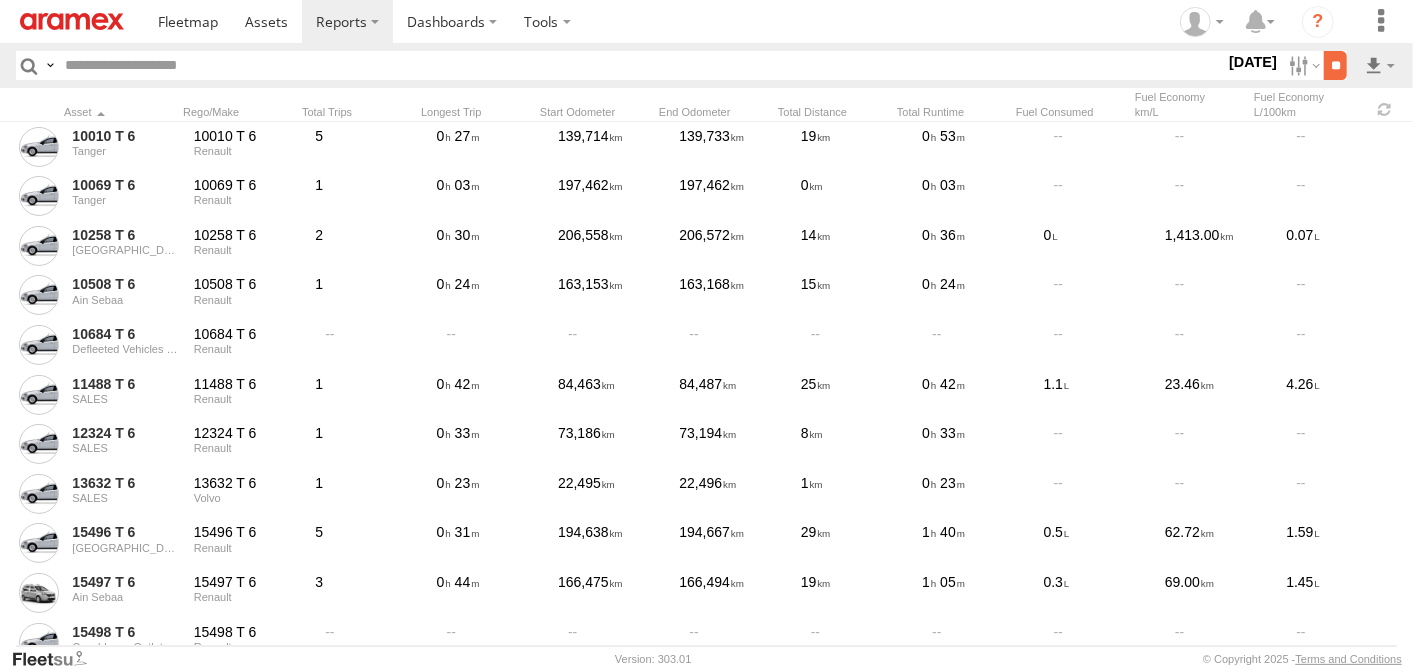 click on "**" at bounding box center [1335, 65] 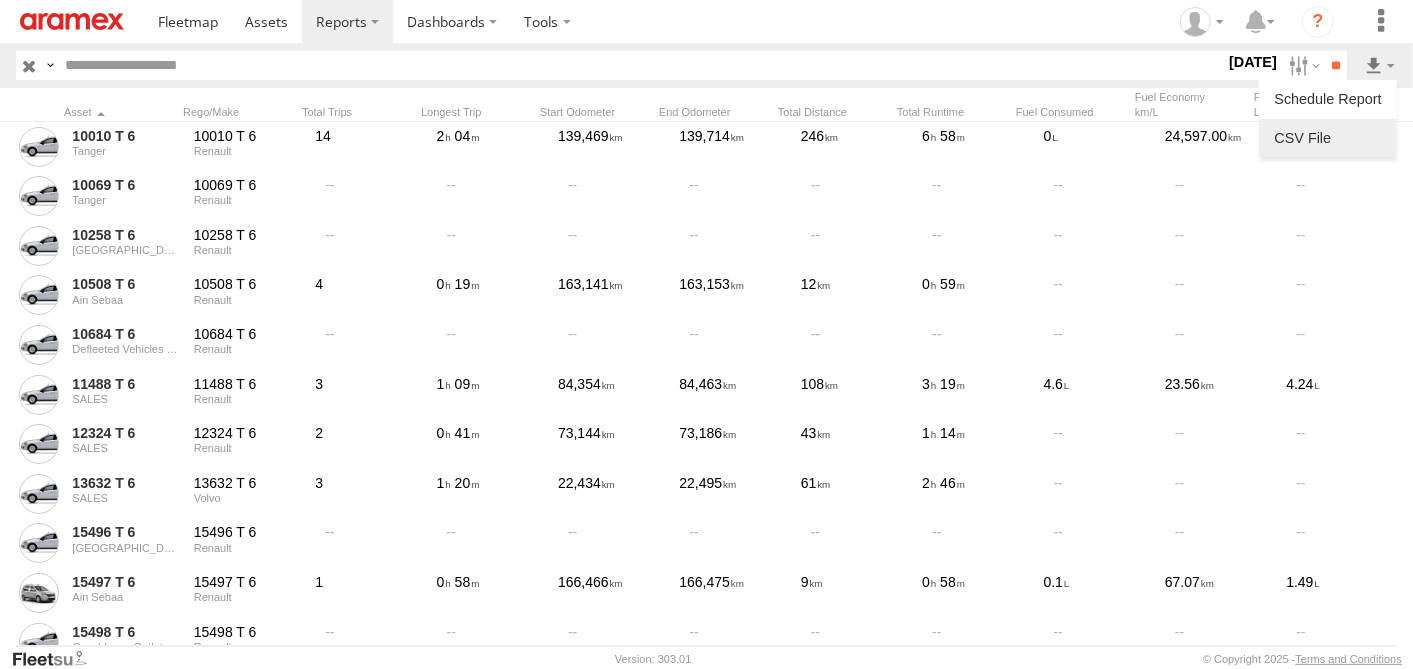 click at bounding box center [1328, 138] 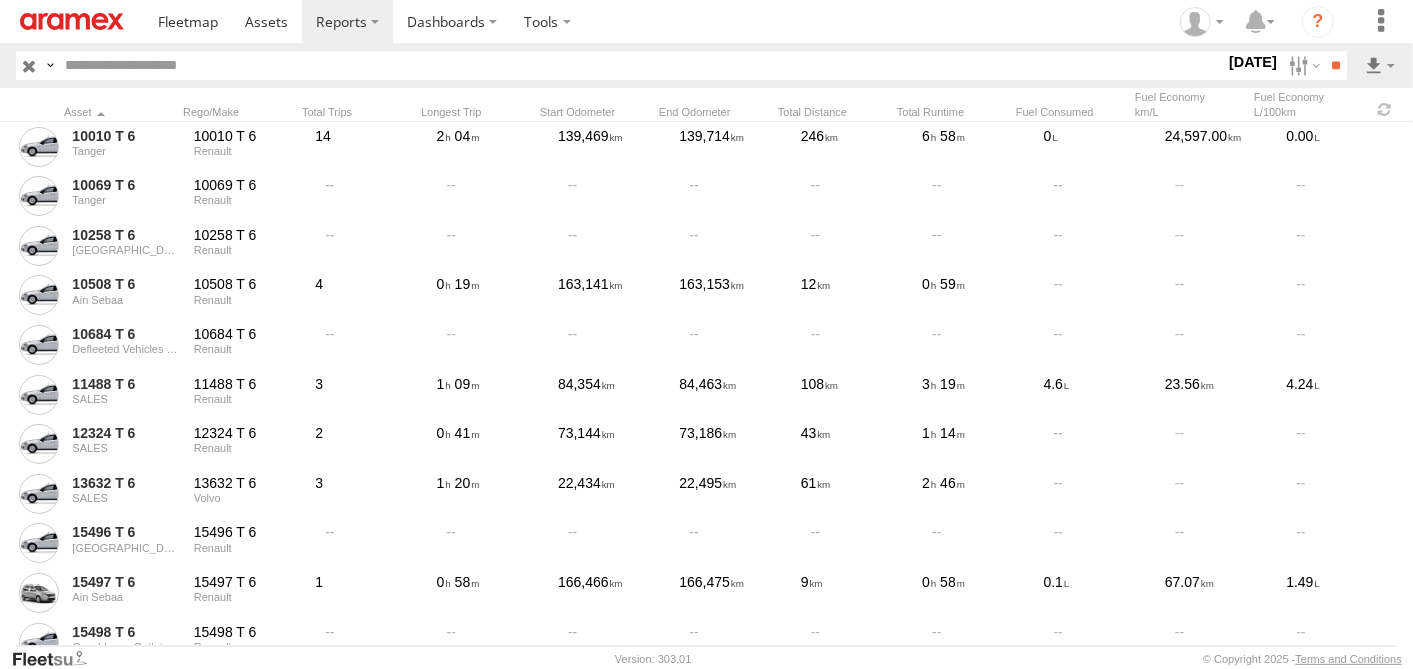 click at bounding box center [641, 65] 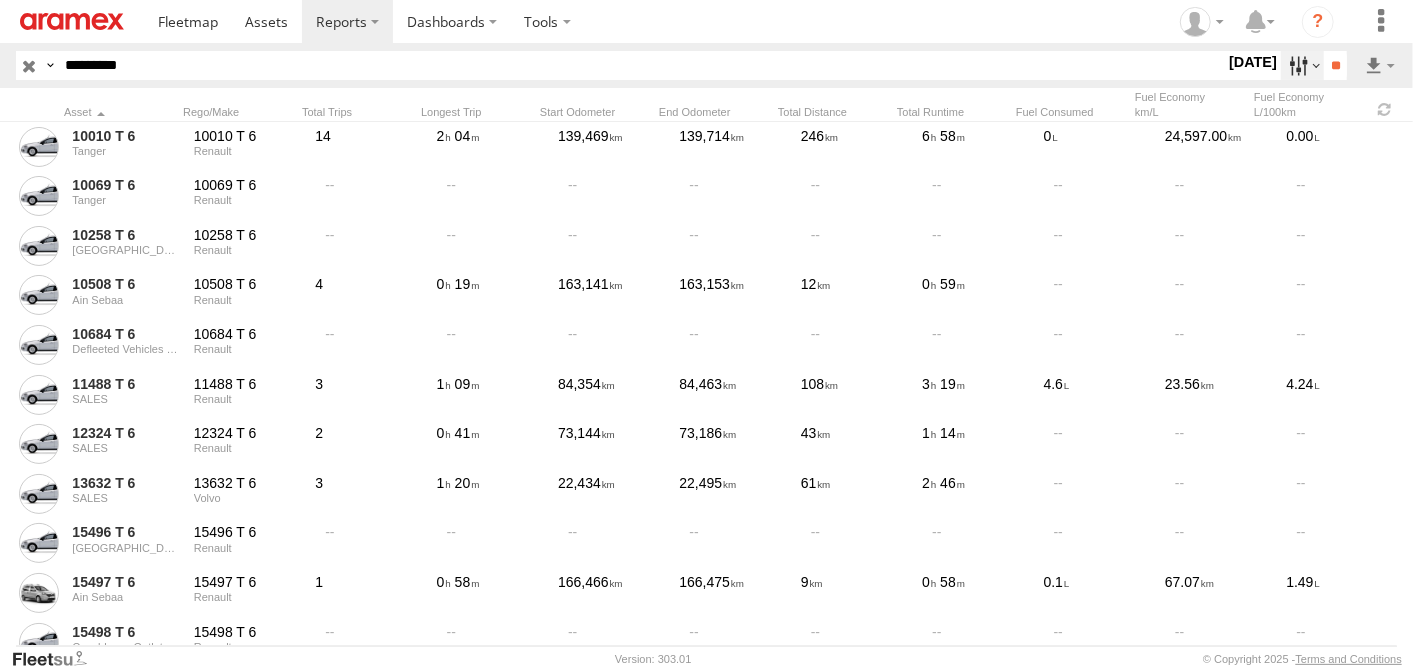 type on "*********" 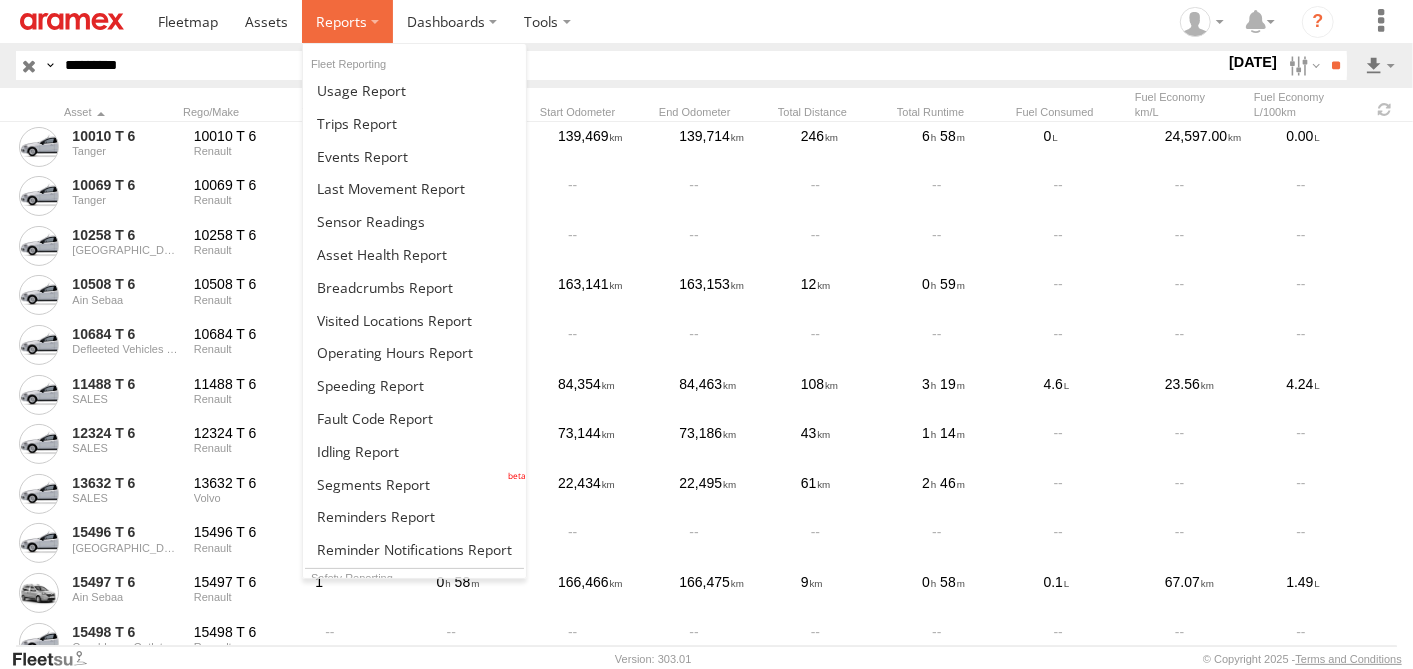 click at bounding box center (347, 21) 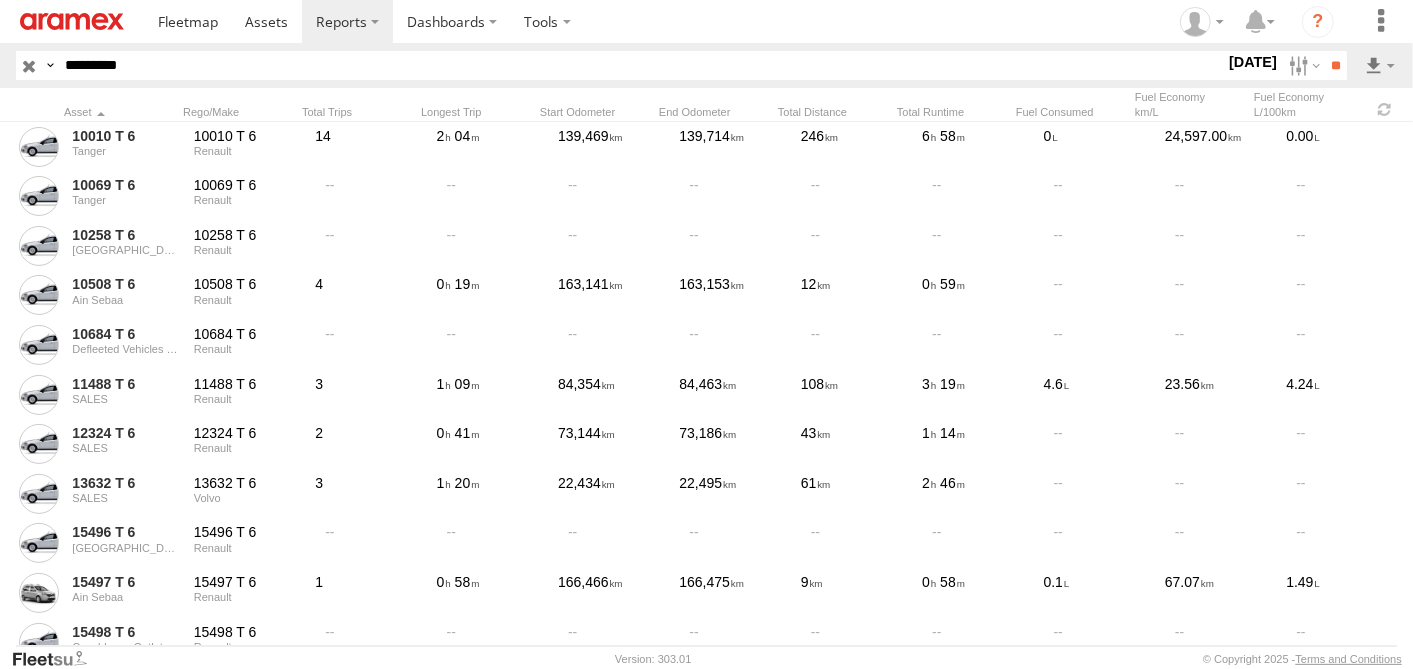 click at bounding box center [776, 21] 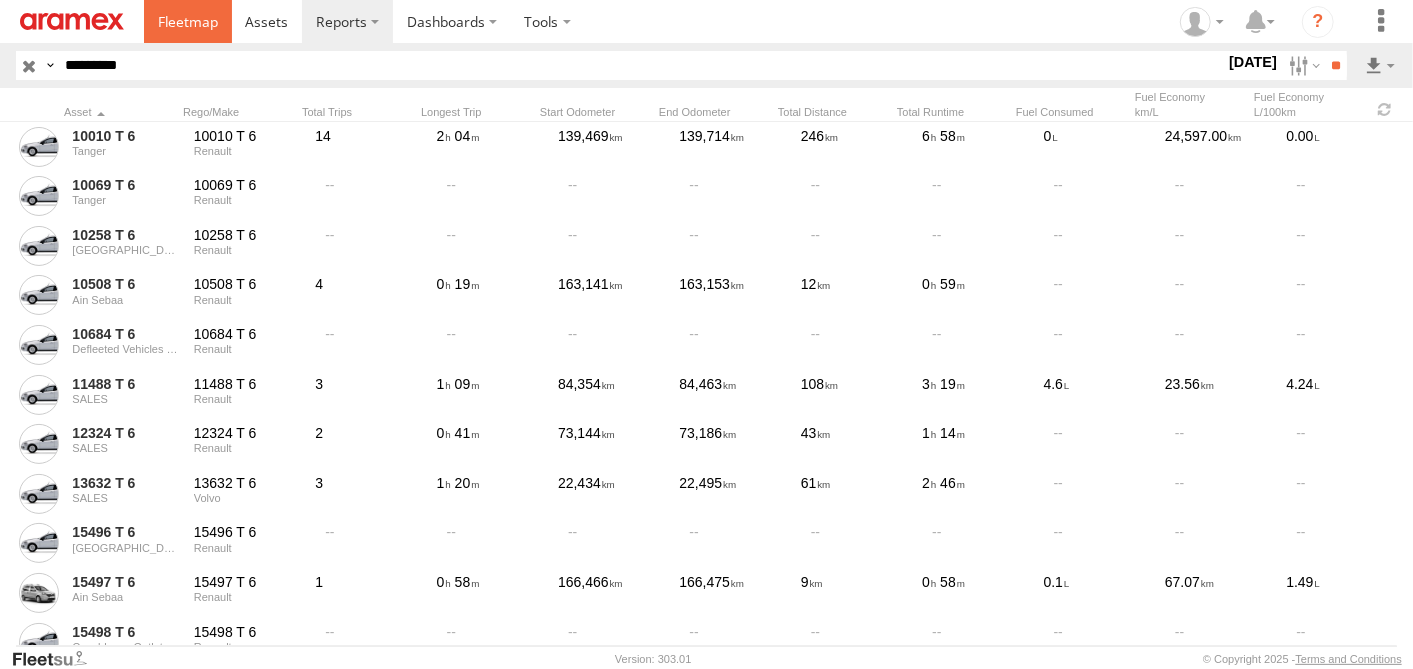 click at bounding box center [188, 21] 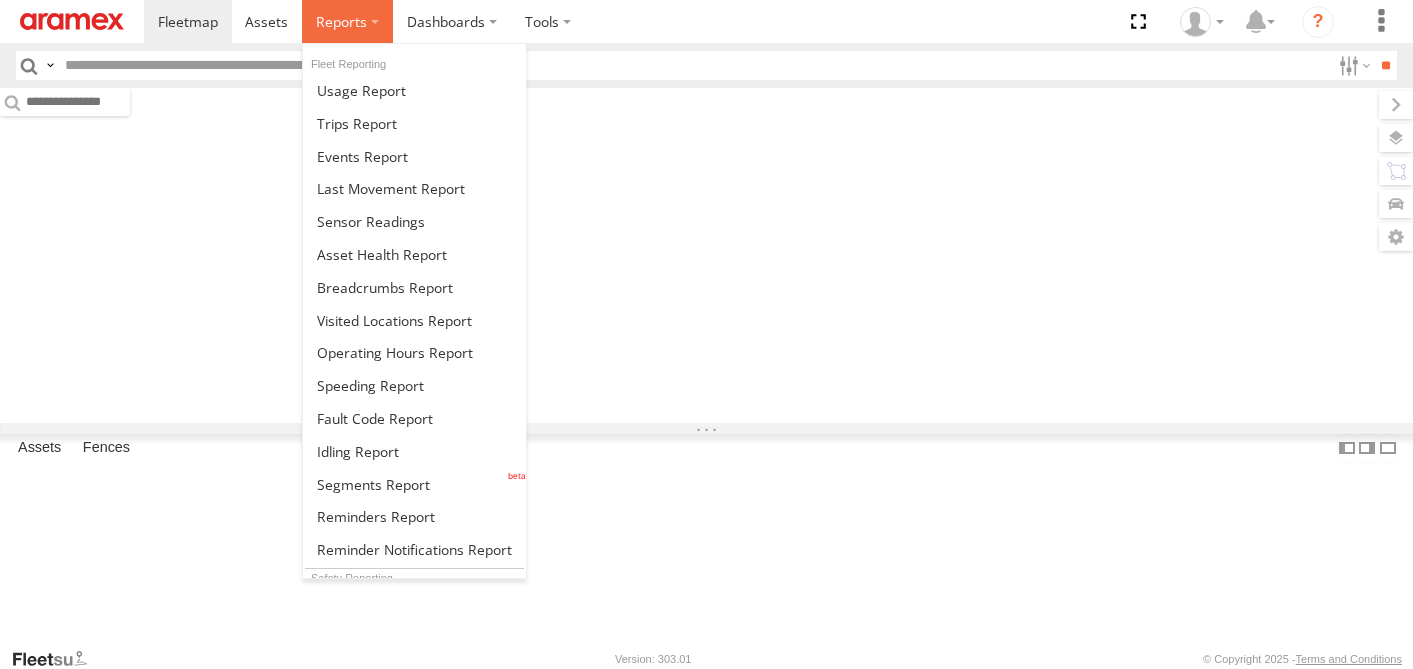 click at bounding box center (347, 21) 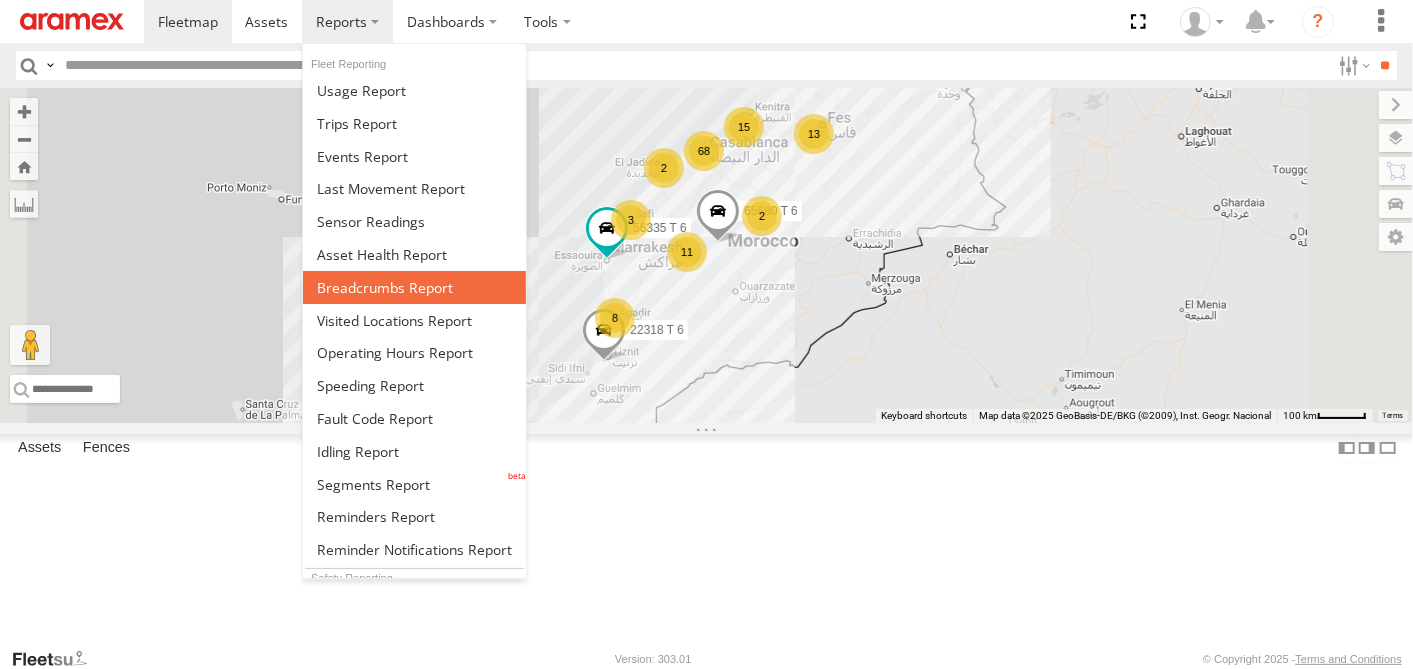 click at bounding box center (385, 287) 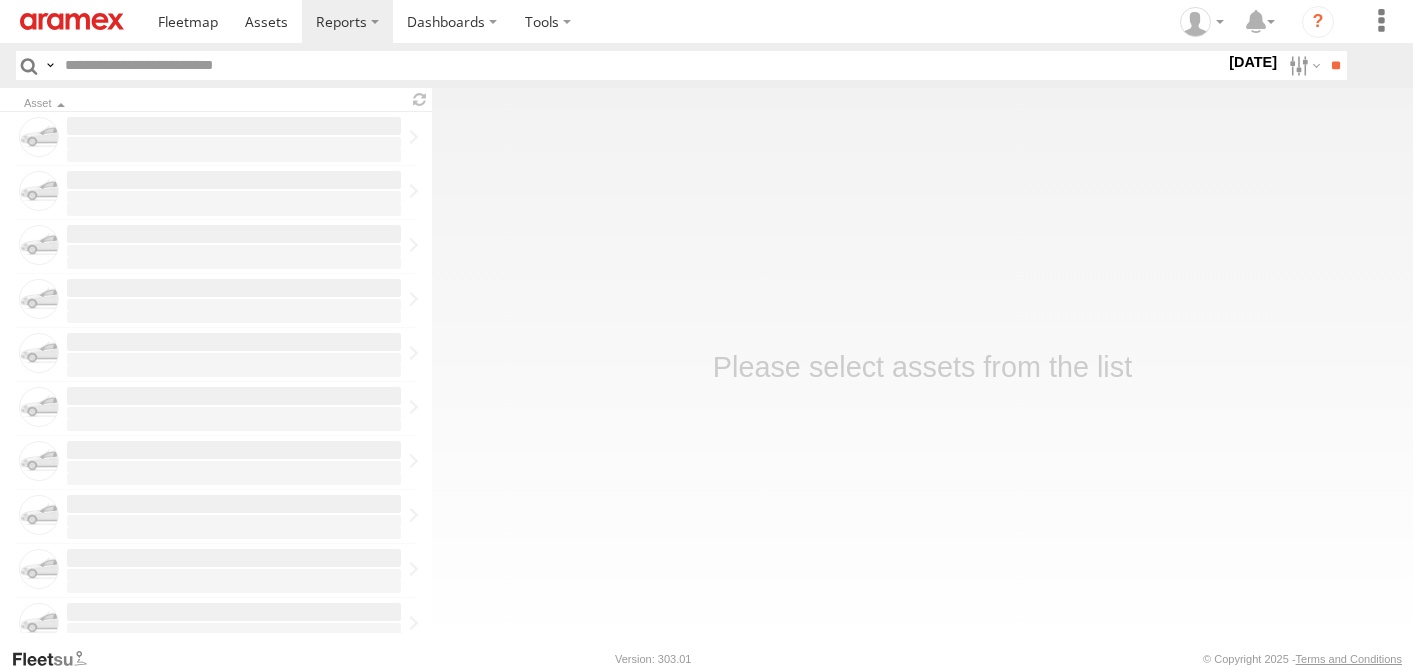 scroll, scrollTop: 0, scrollLeft: 0, axis: both 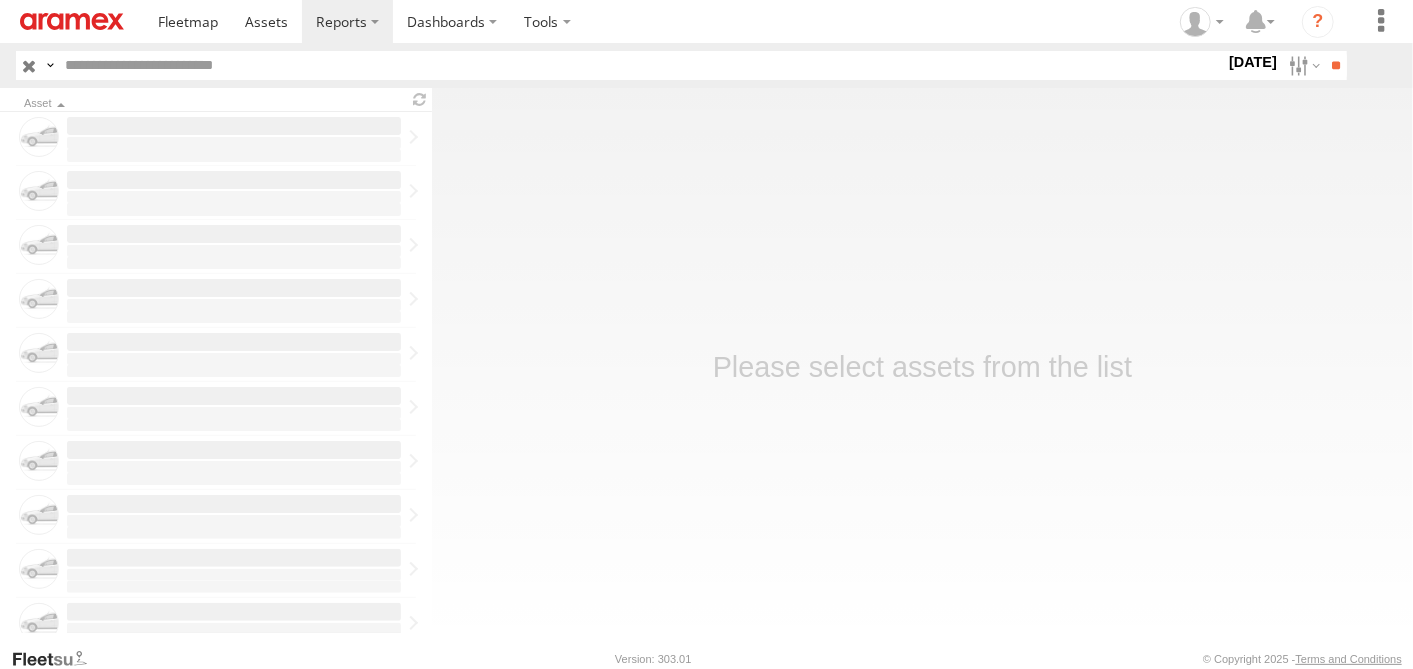 click at bounding box center (641, 65) 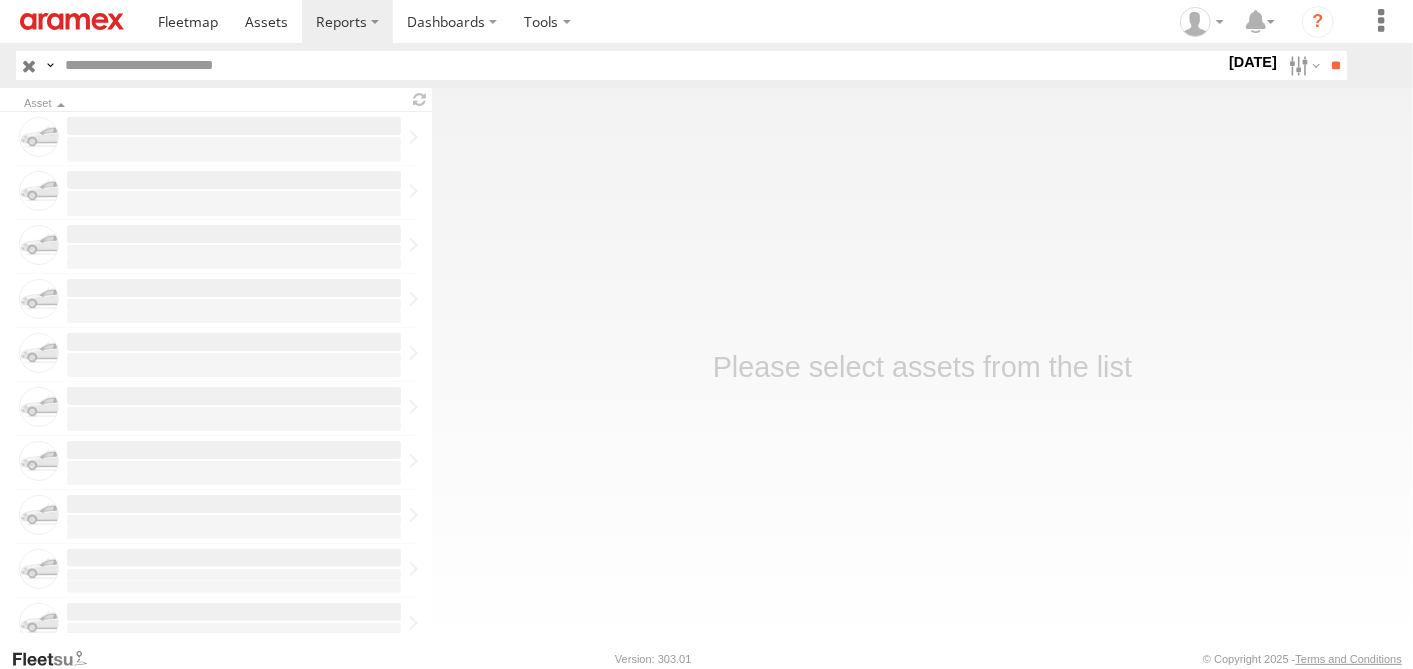paste on "*********" 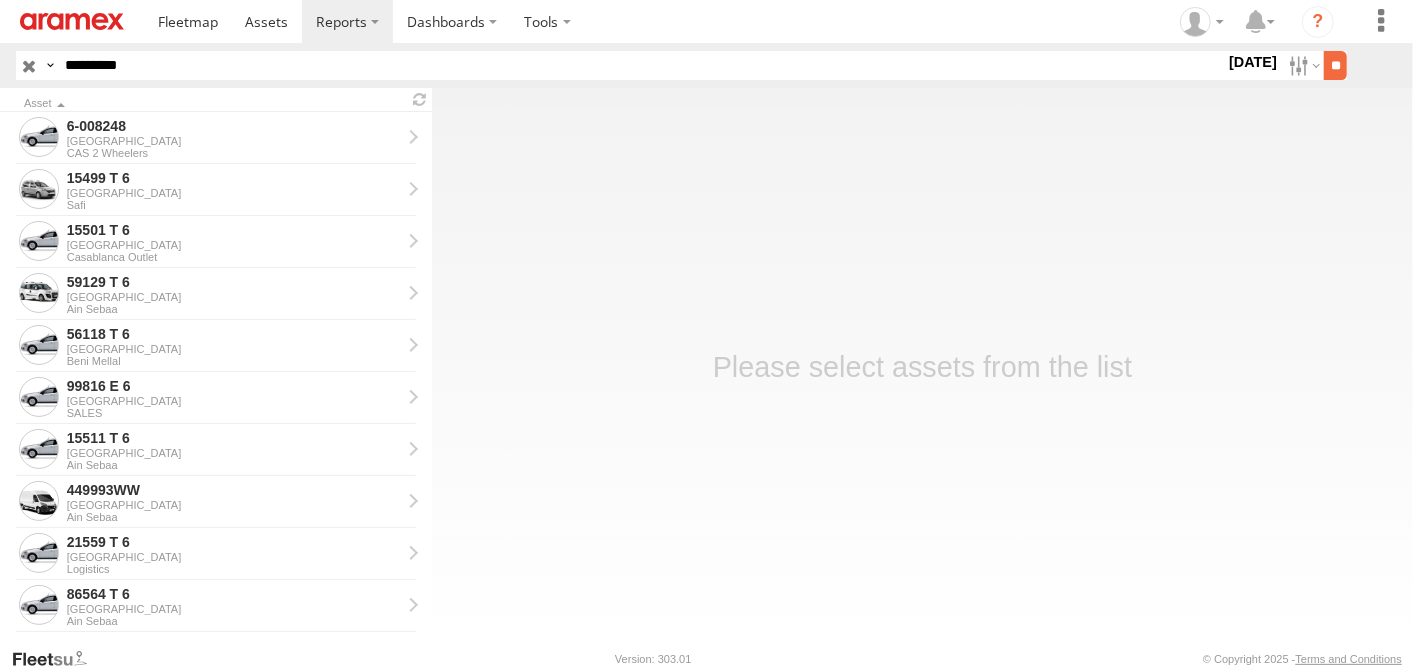 type on "*********" 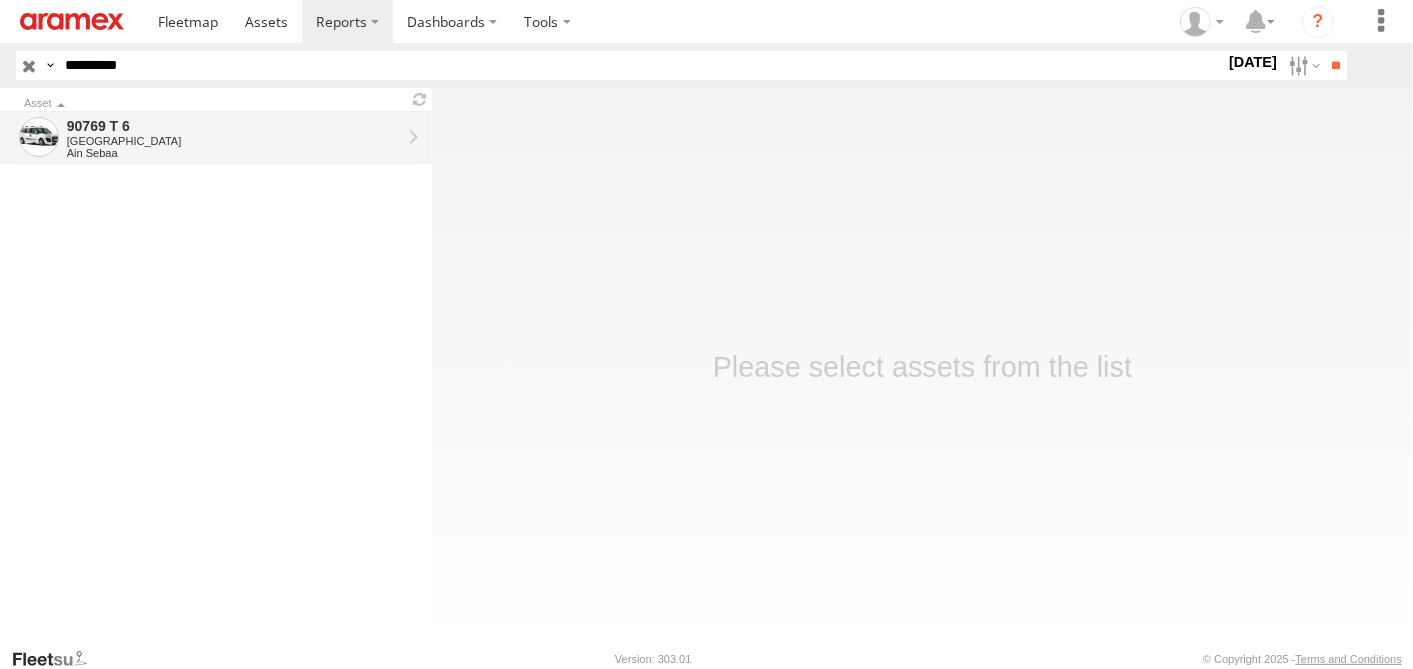 click on "[GEOGRAPHIC_DATA]" at bounding box center (234, 141) 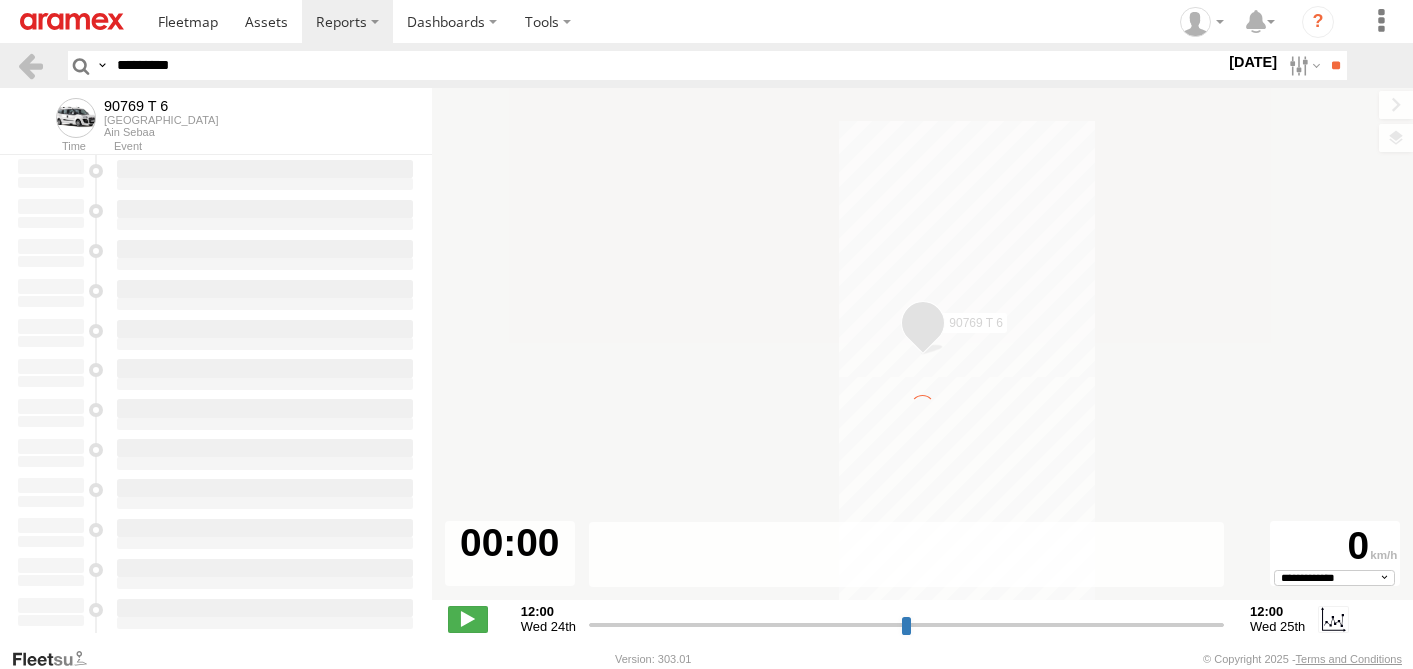 scroll, scrollTop: 0, scrollLeft: 0, axis: both 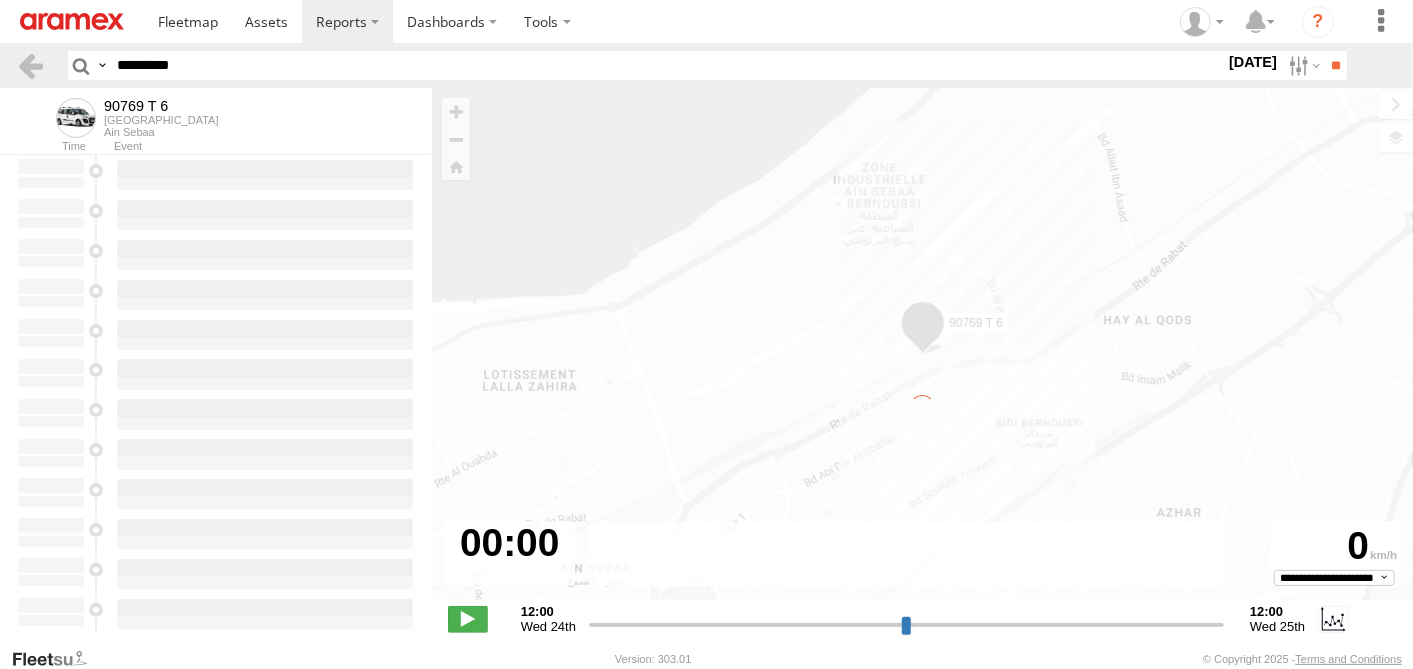 type on "**********" 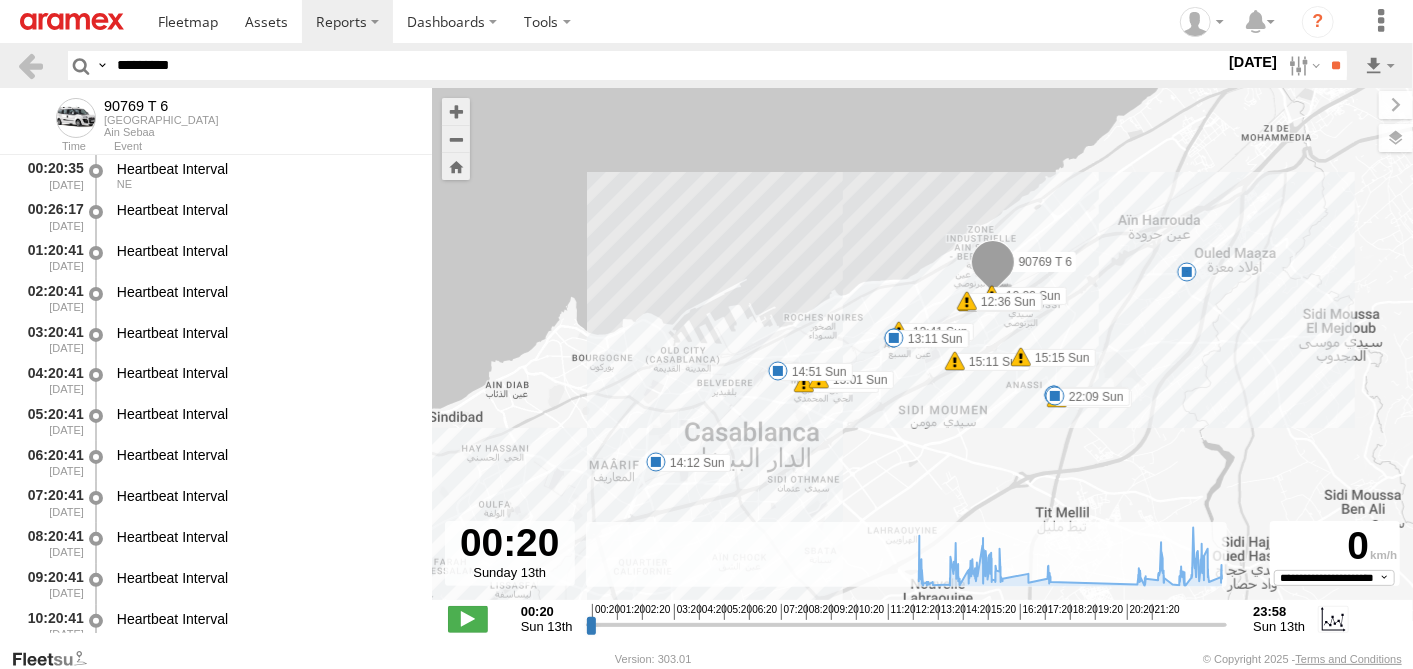 click on "90769 T 6 12:32 Sun 12:32 Sun 12:36 Sun 12:36 Sun 12:41 Sun 12:48 Sun 13:05 Sun 13:11 Sun 14:12 Sun 14:51 Sun 15:00 Sun 15:01 Sun 15:11 Sun 15:15 Sun 15:24 Sun 15:27 Sun 21:52 Sun 22:09 Sun 7" at bounding box center (922, 354) 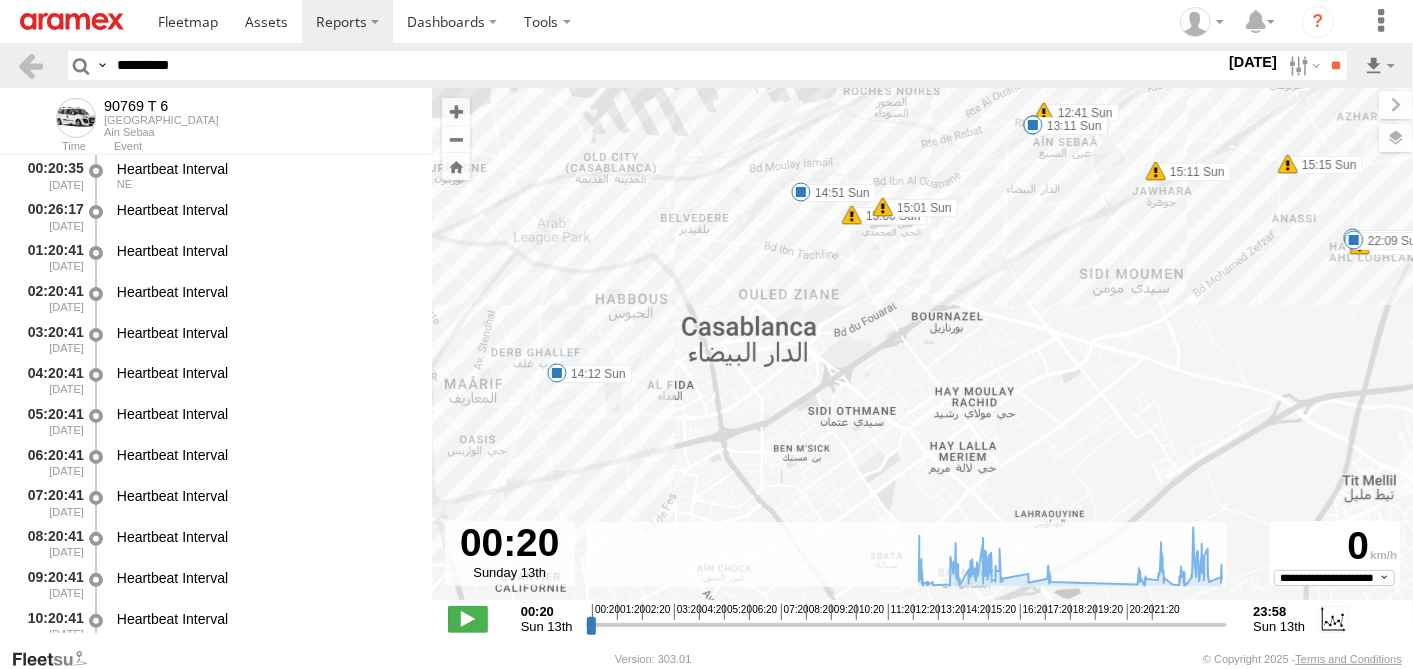 drag, startPoint x: 615, startPoint y: 431, endPoint x: 704, endPoint y: 291, distance: 165.89455 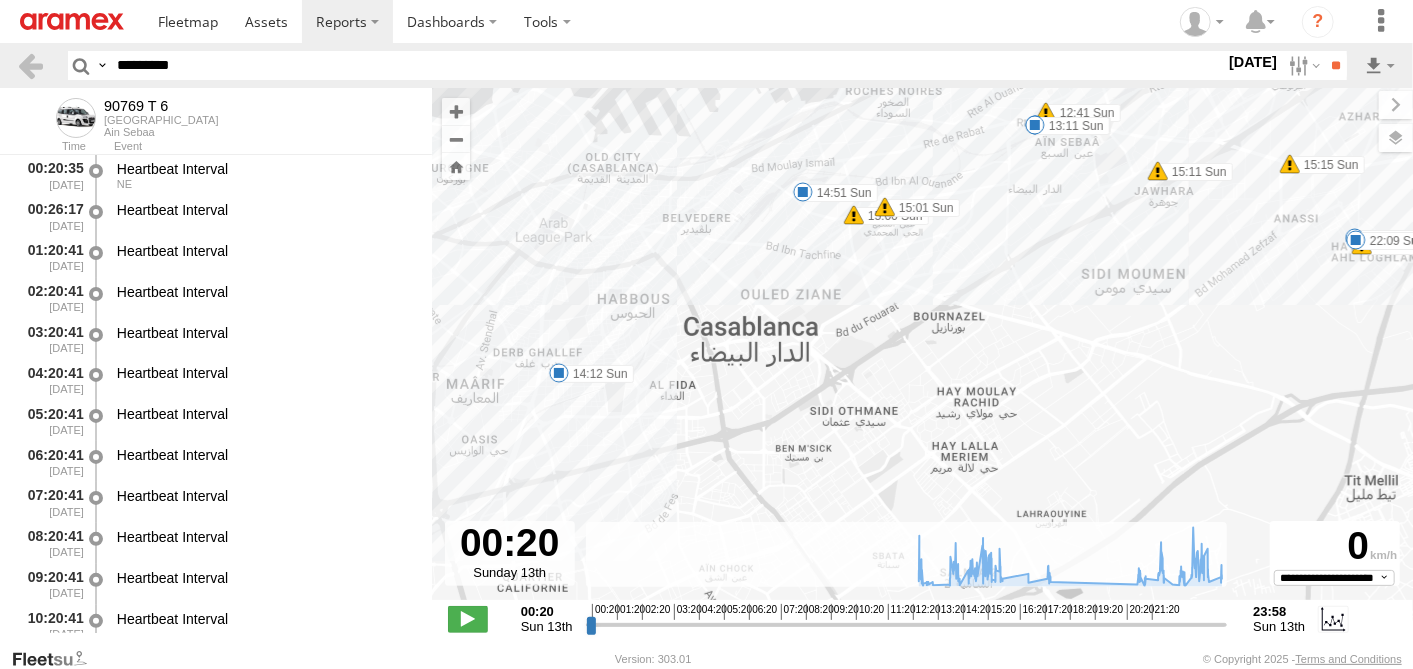 click on "90769 T 6 12:32 Sun 12:32 Sun 12:36 Sun 12:36 Sun 12:41 Sun 12:48 Sun 13:05 Sun 13:11 Sun 14:12 Sun 14:51 Sun 15:00 Sun 15:01 Sun 15:11 Sun 15:15 Sun 15:24 Sun 15:27 Sun 21:52 Sun 22:09 Sun" at bounding box center (922, 354) 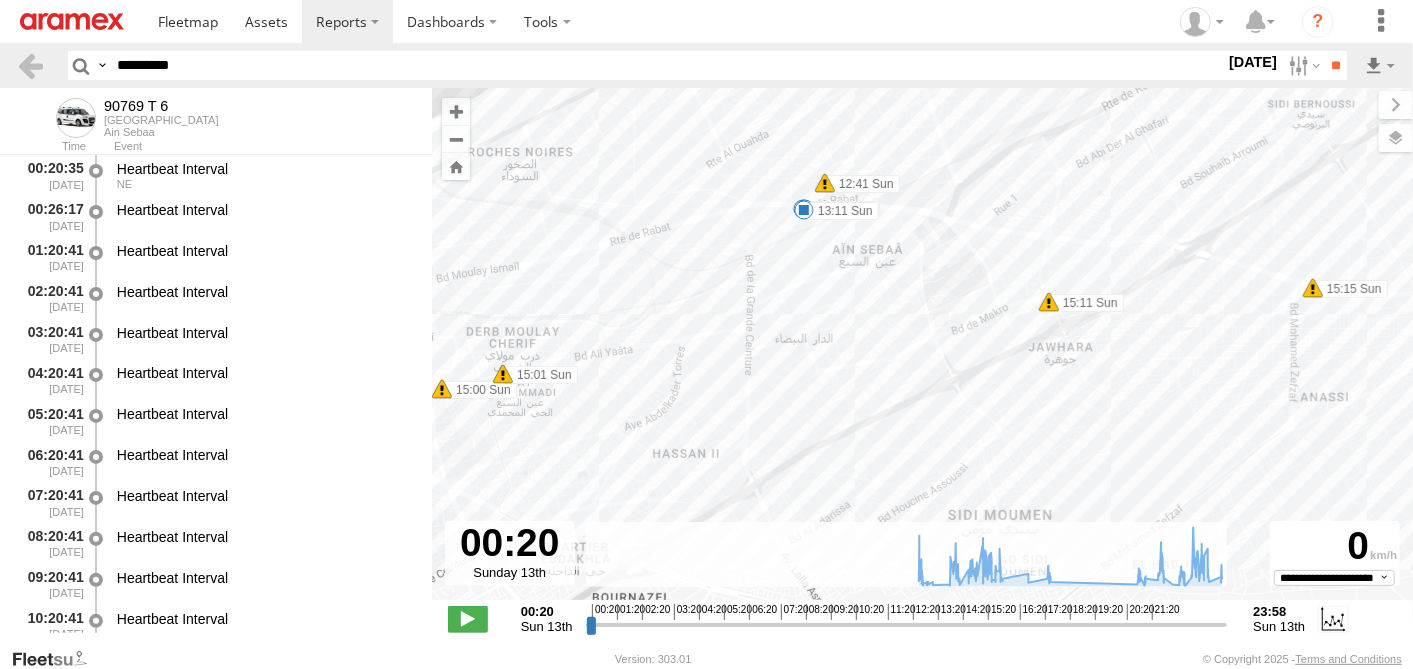 drag, startPoint x: 591, startPoint y: 439, endPoint x: -5, endPoint y: 717, distance: 657.64734 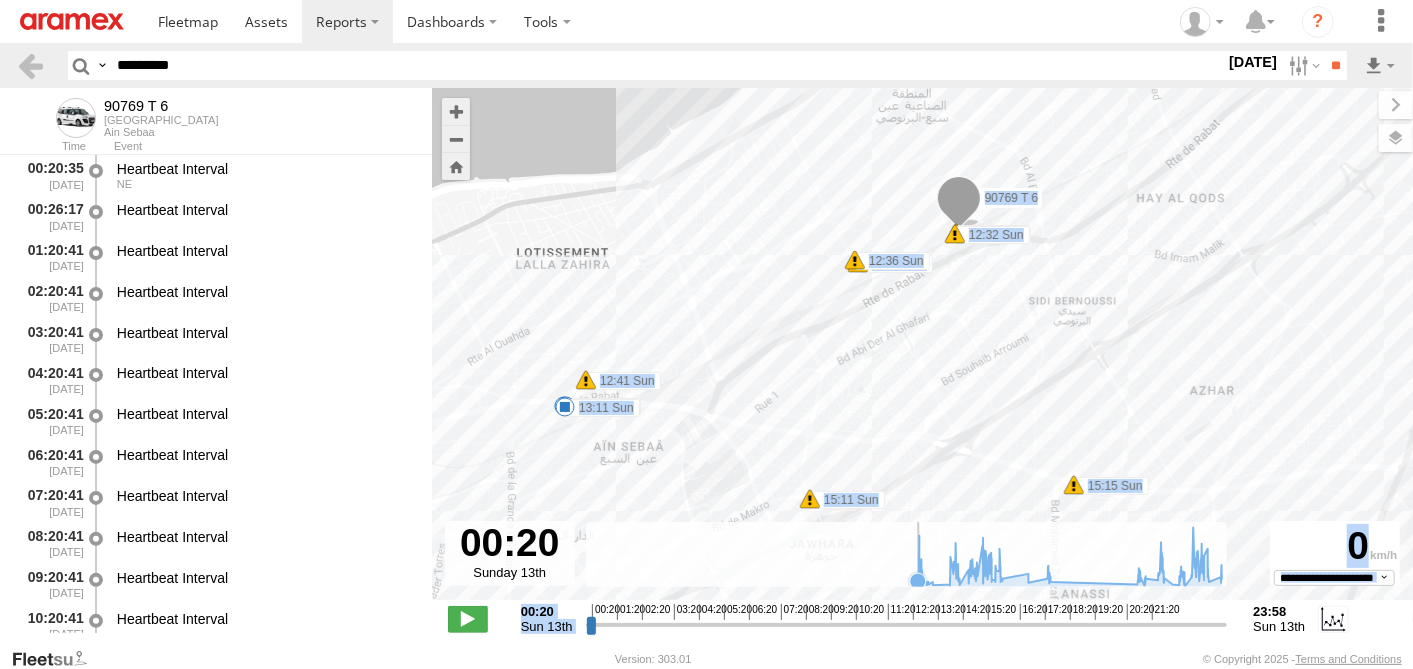 drag, startPoint x: 1156, startPoint y: 380, endPoint x: 913, endPoint y: 580, distance: 314.72052 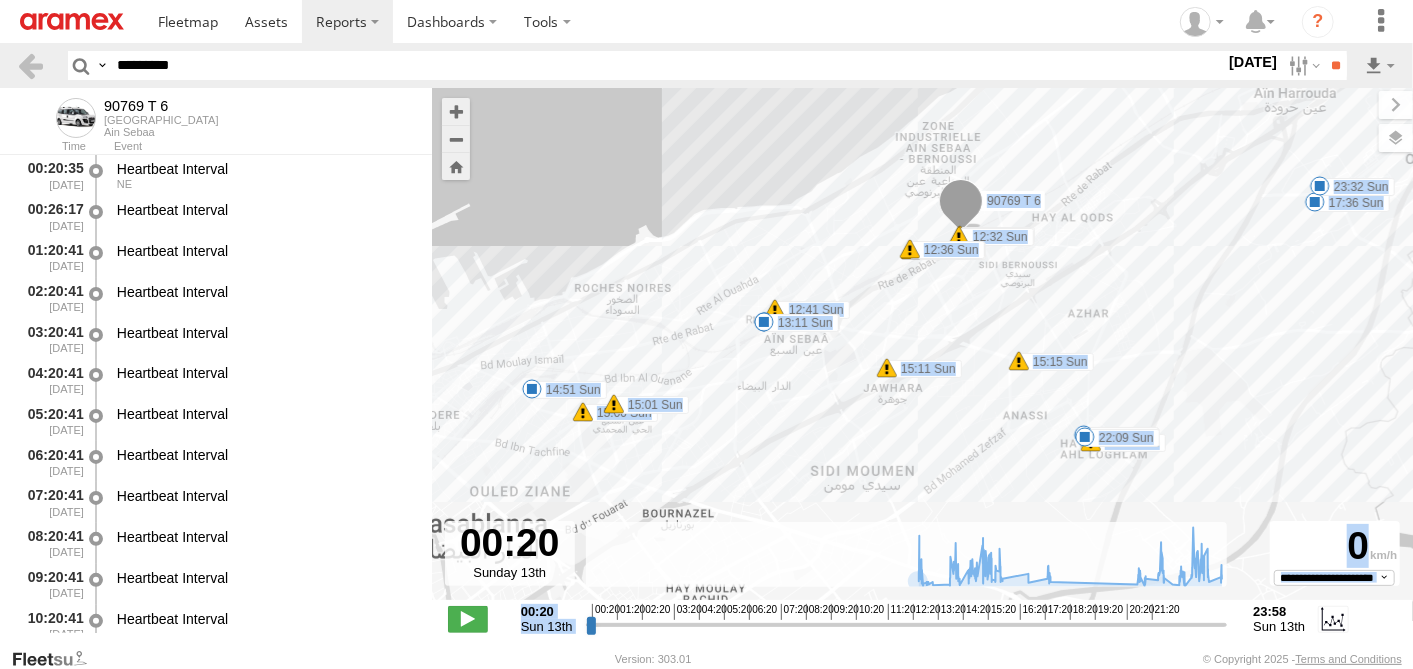 drag, startPoint x: 1272, startPoint y: 372, endPoint x: 1125, endPoint y: 294, distance: 166.41214 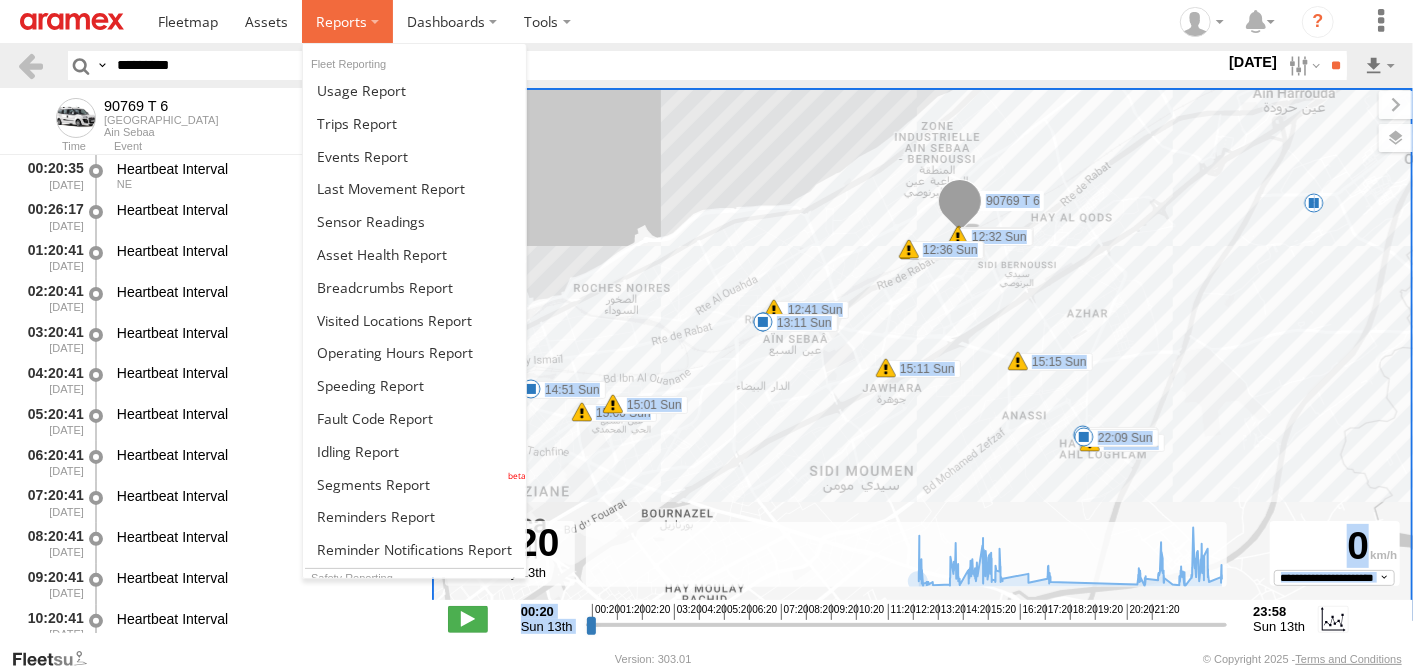 click at bounding box center [347, 21] 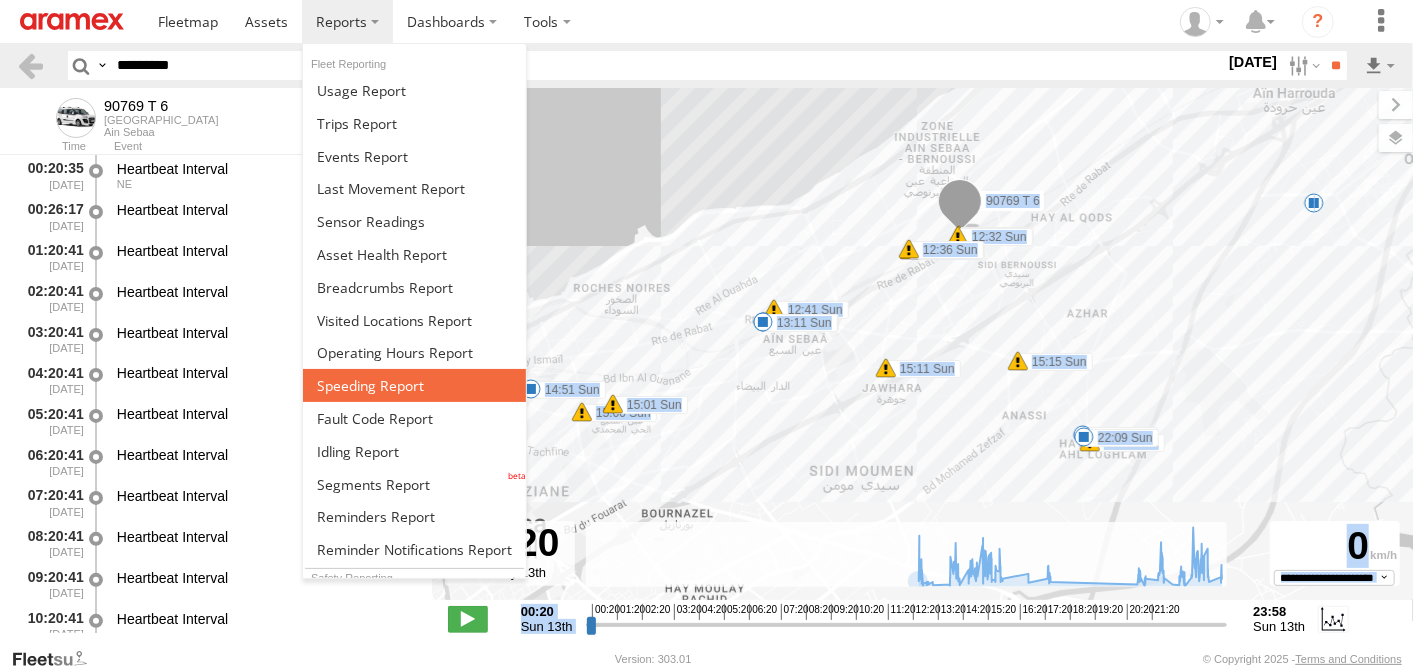 click at bounding box center (414, 385) 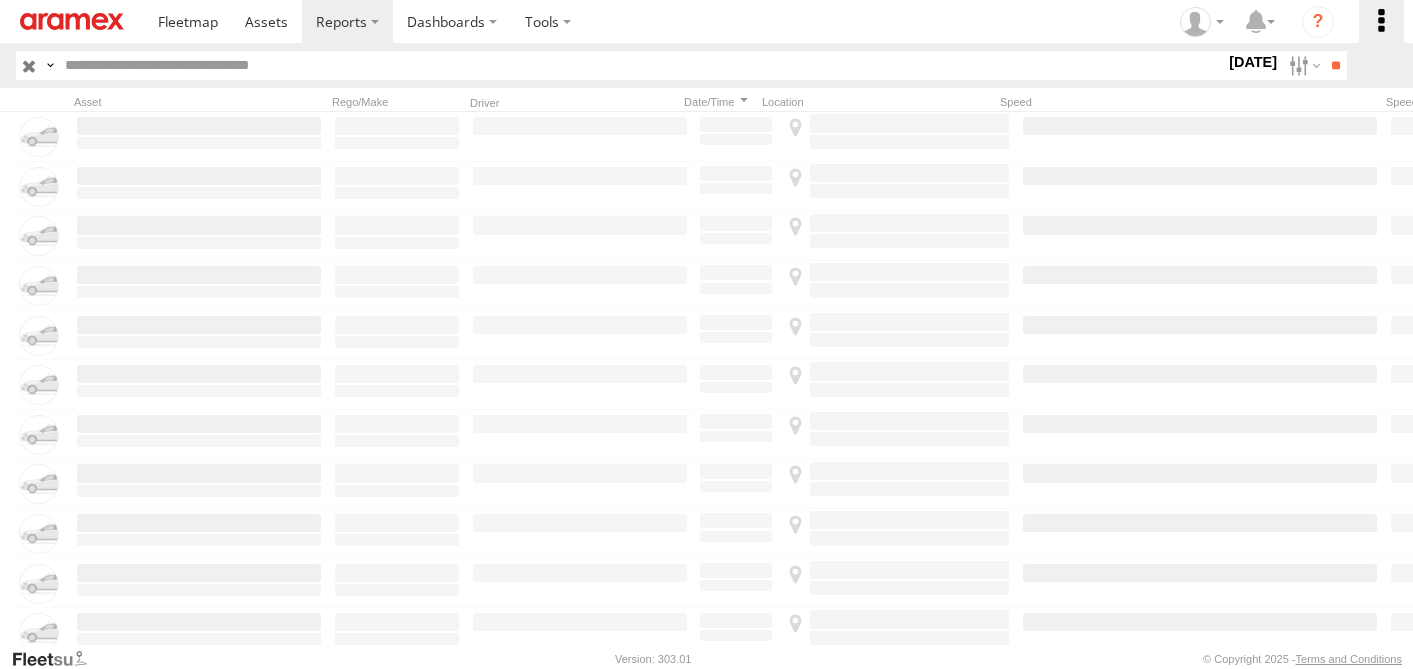 scroll, scrollTop: 0, scrollLeft: 0, axis: both 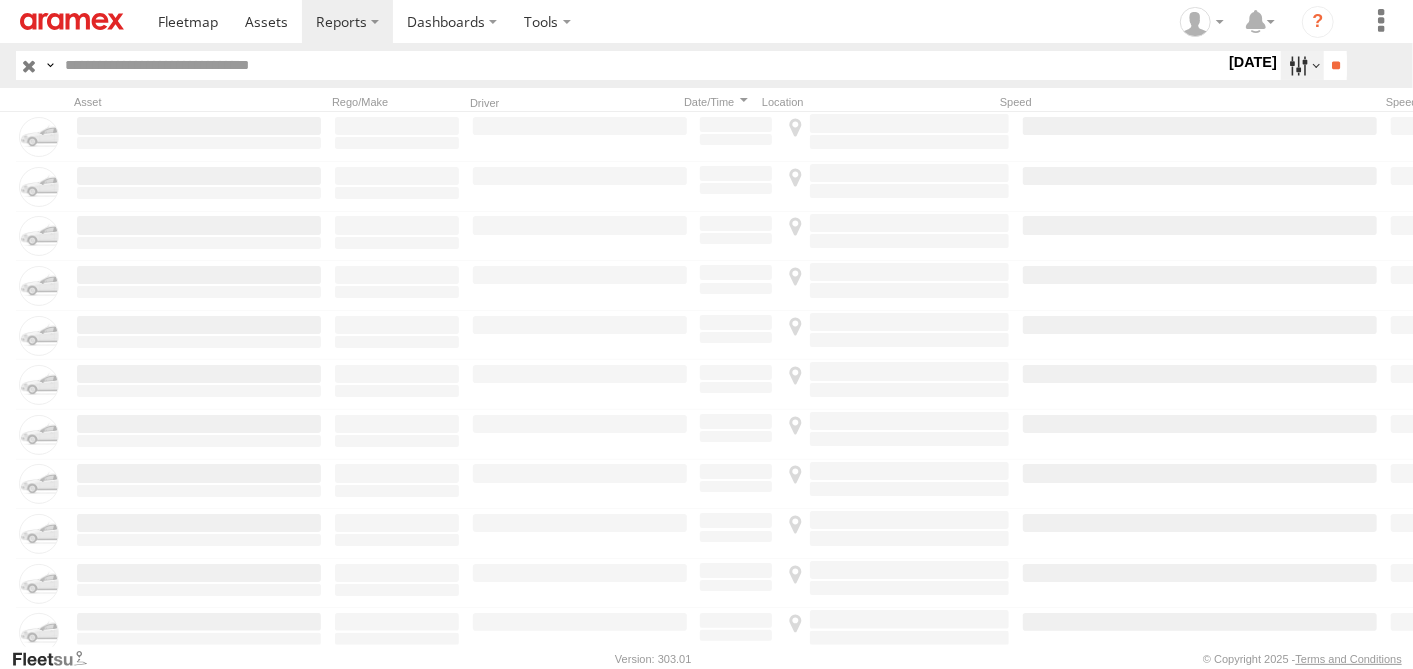 click at bounding box center [1302, 65] 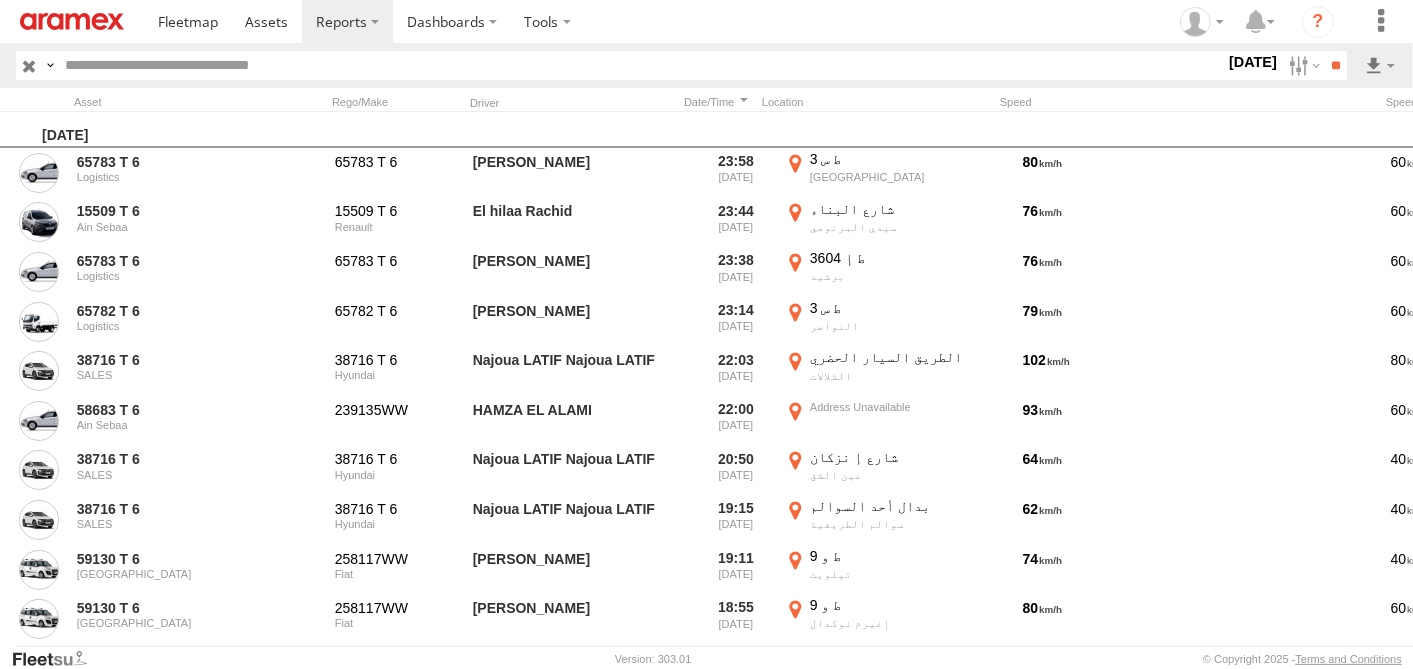 click at bounding box center [0, 0] 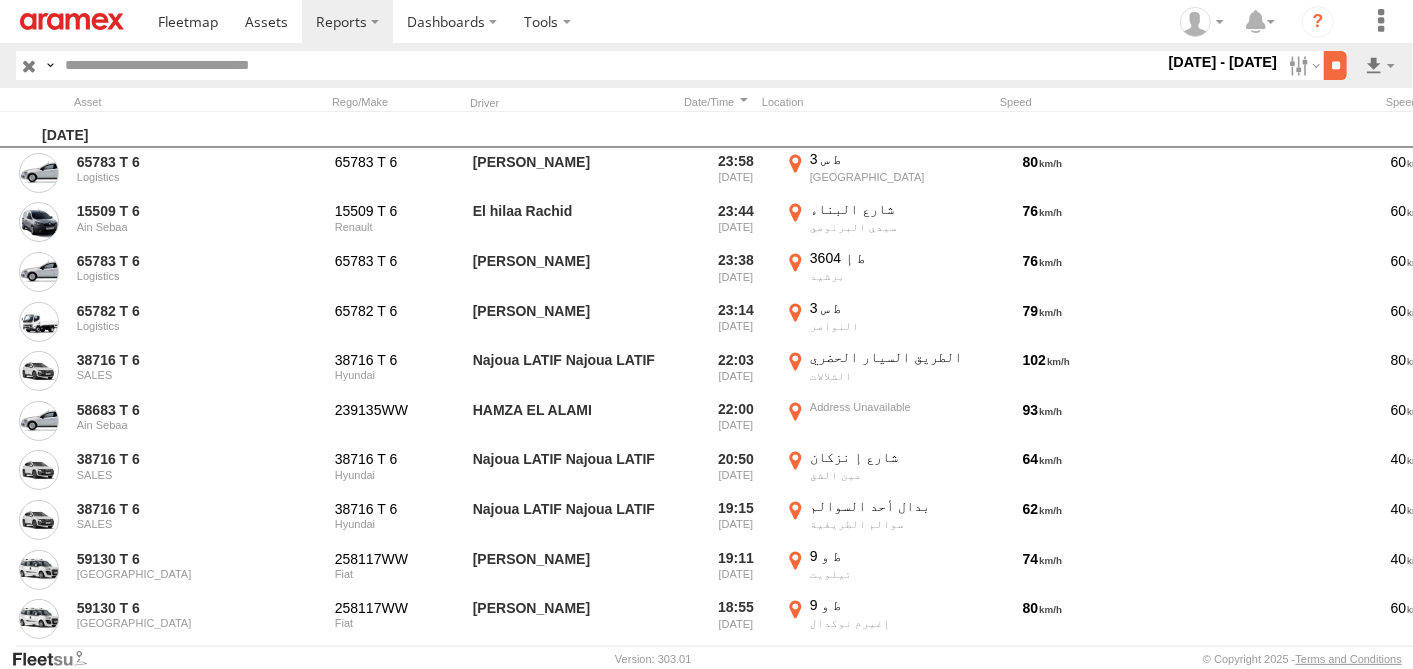 click on "**" at bounding box center [1335, 65] 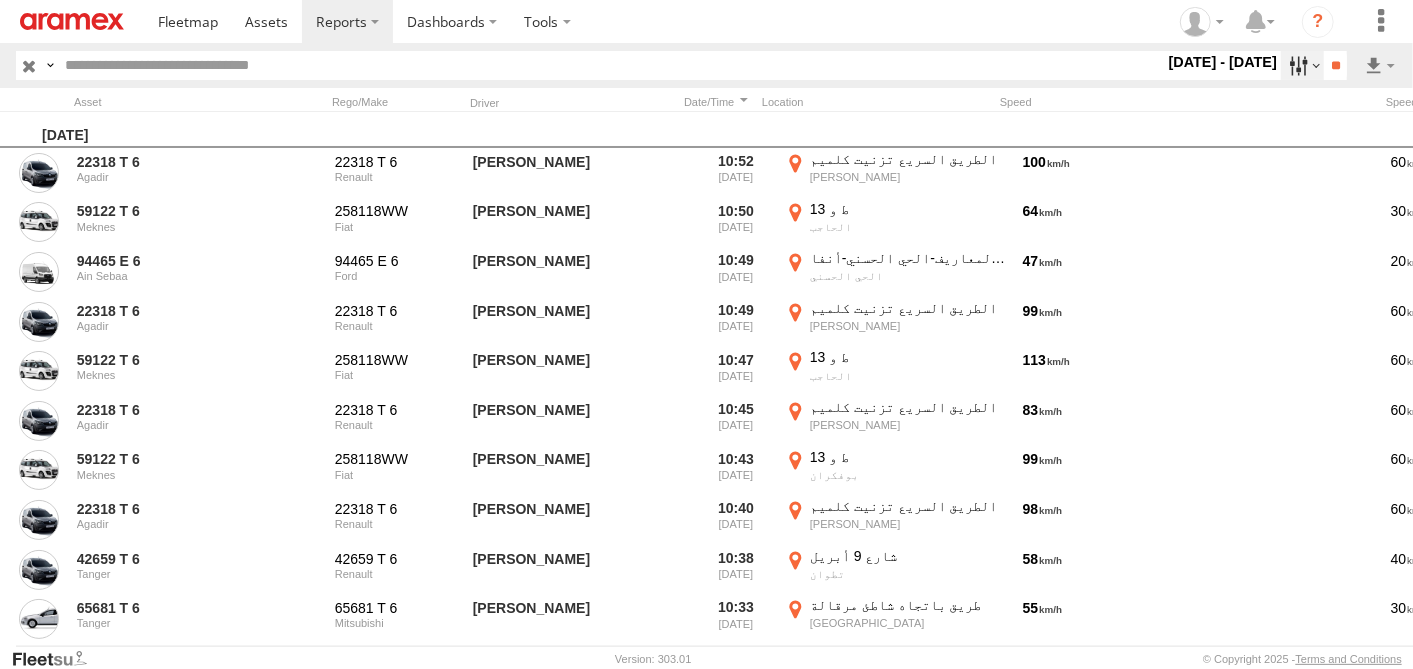 click at bounding box center [1302, 65] 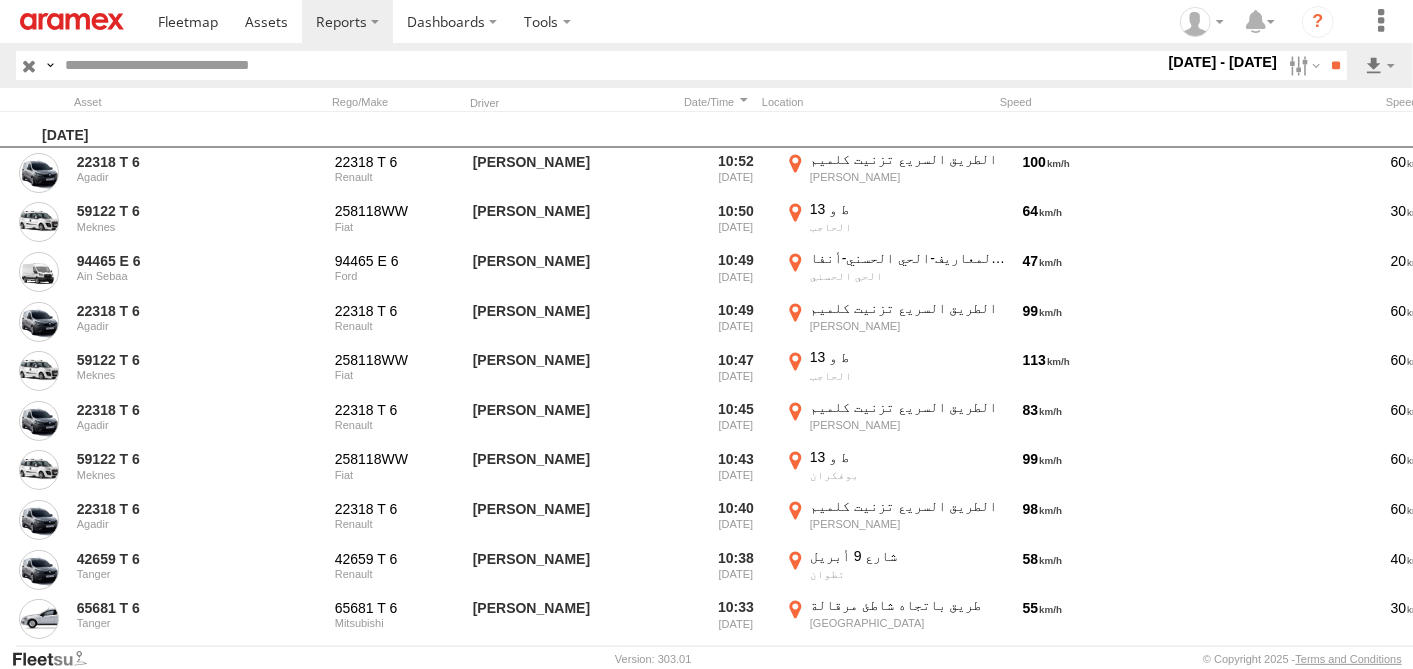 click at bounding box center (0, 0) 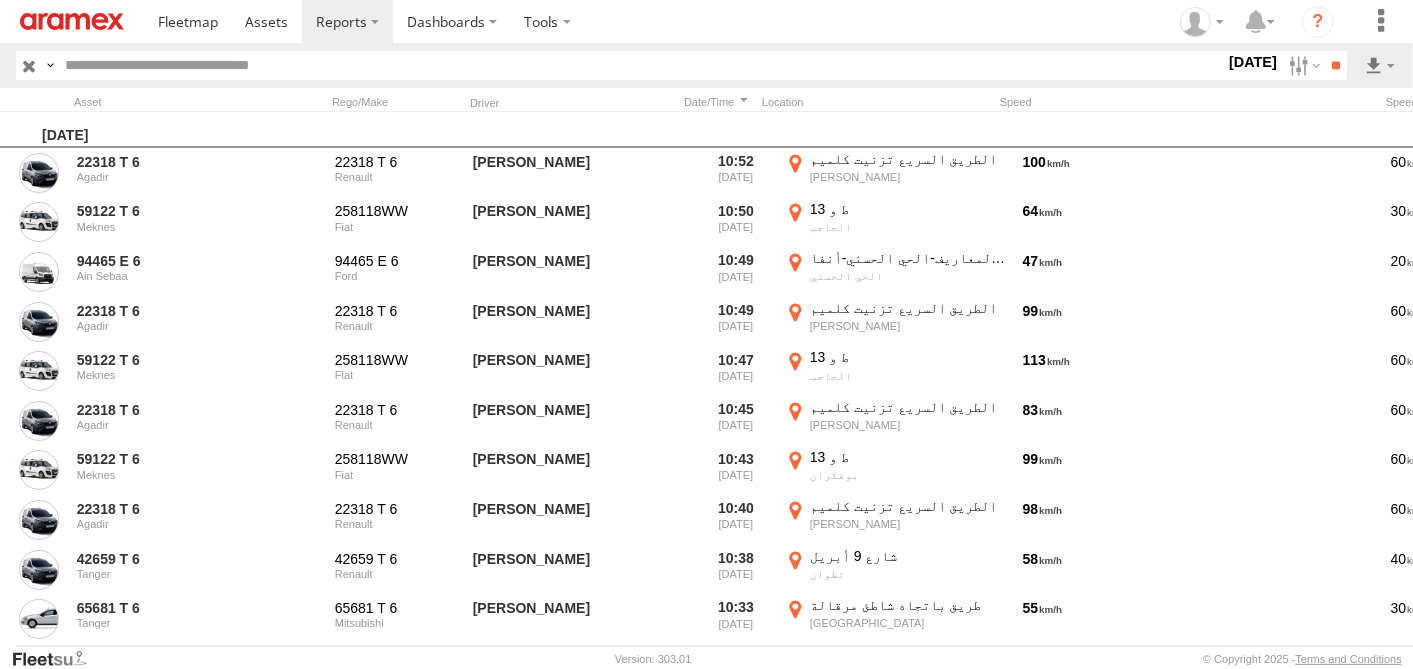 click at bounding box center [0, 0] 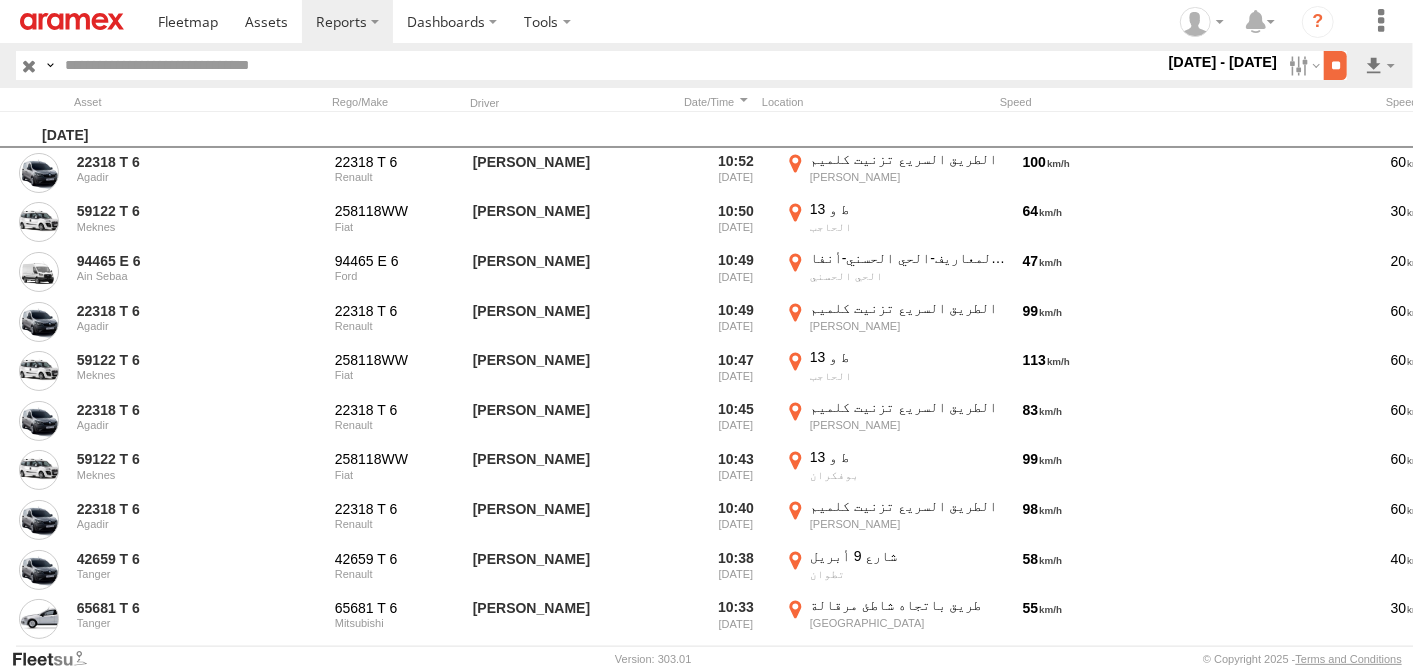 click on "**" at bounding box center [1335, 65] 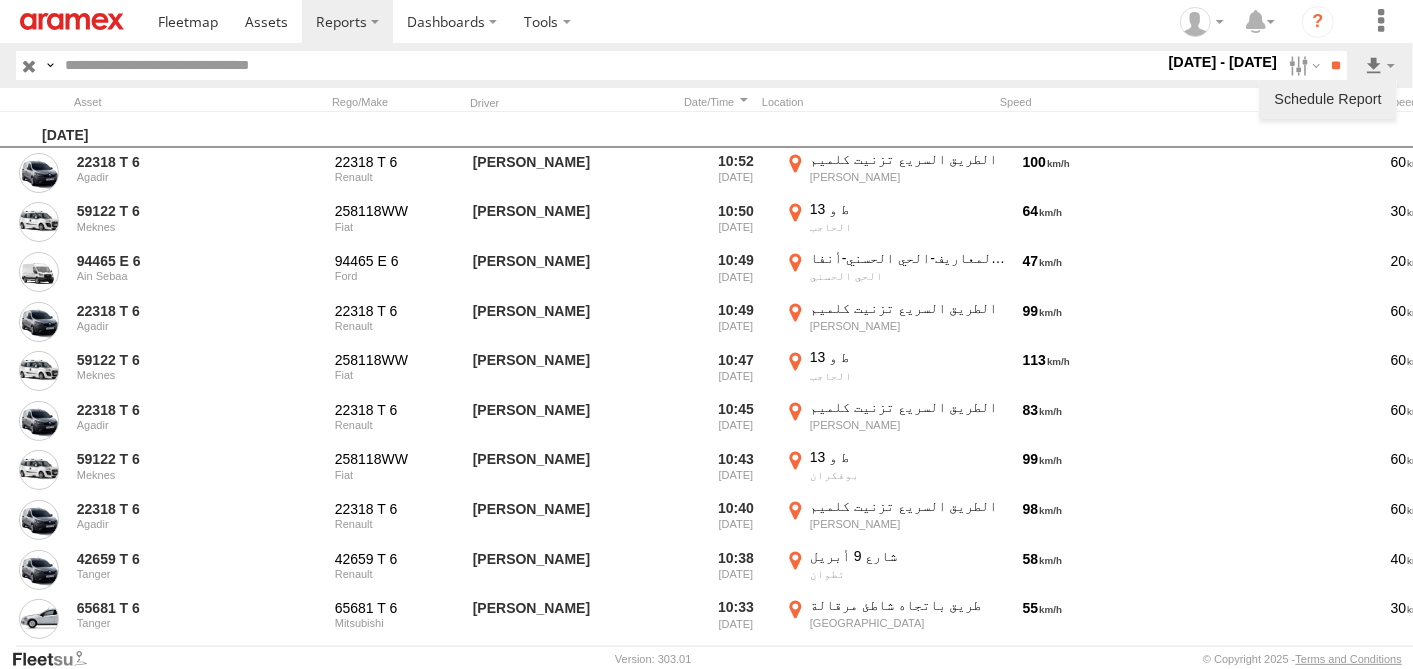 click at bounding box center (1328, 99) 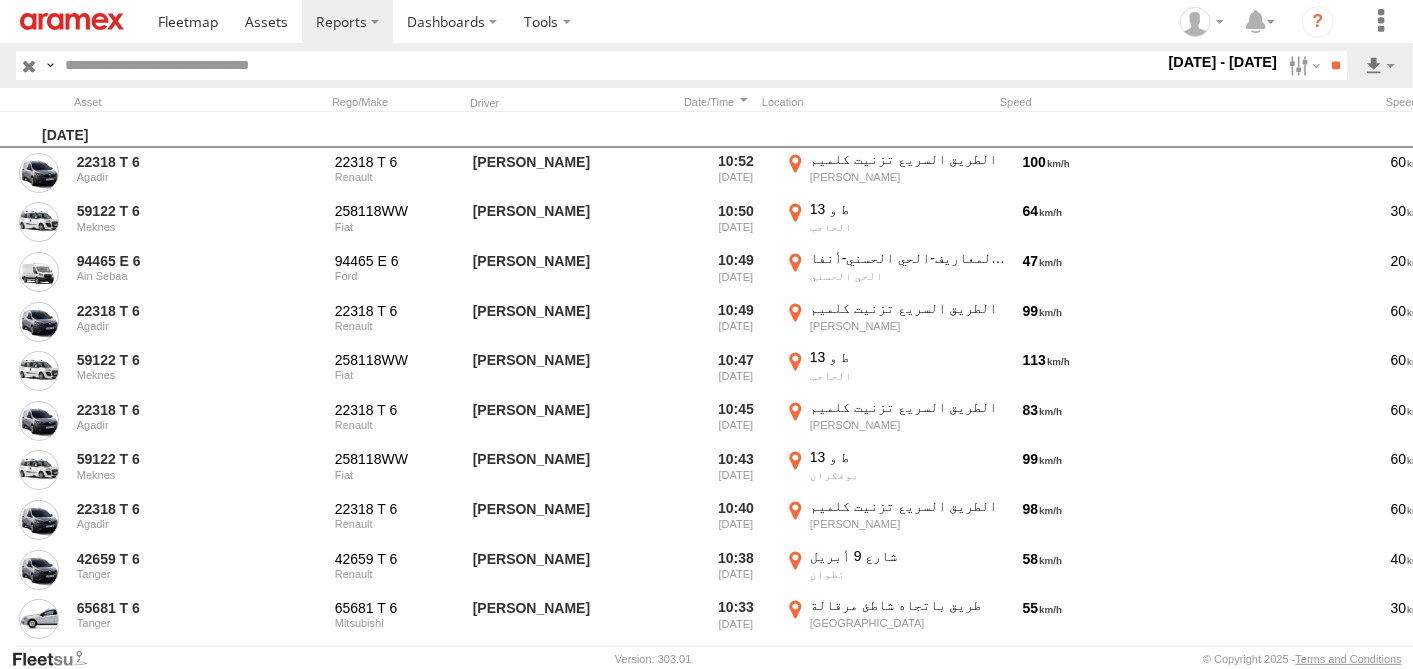 click on "Schedule" at bounding box center (0, 0) 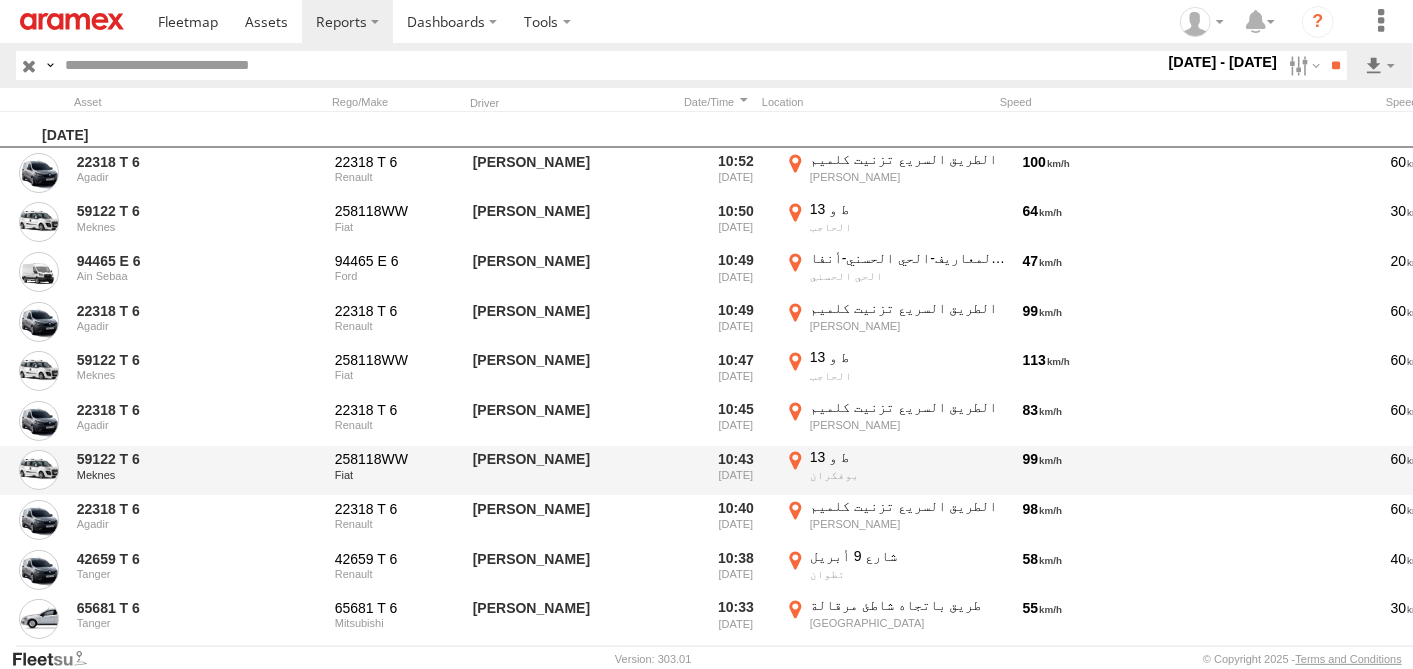 click on "99" at bounding box center [1200, 471] 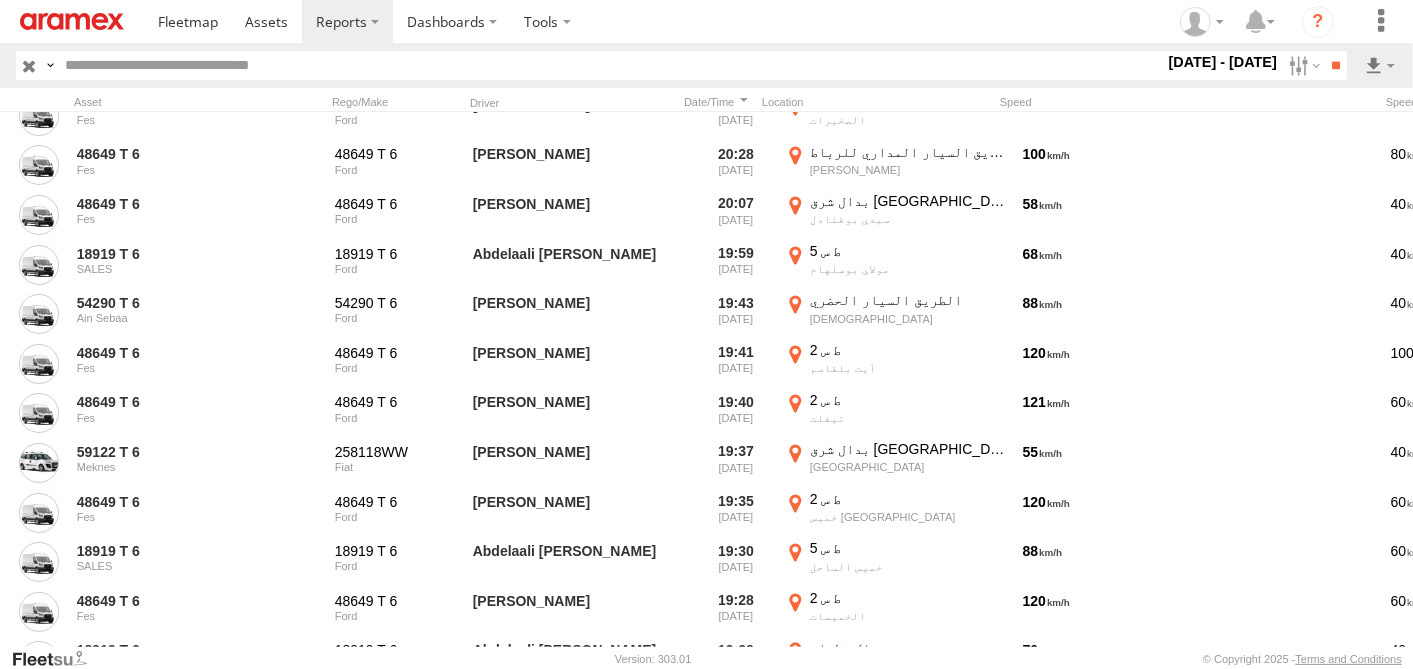 scroll, scrollTop: 10088, scrollLeft: 0, axis: vertical 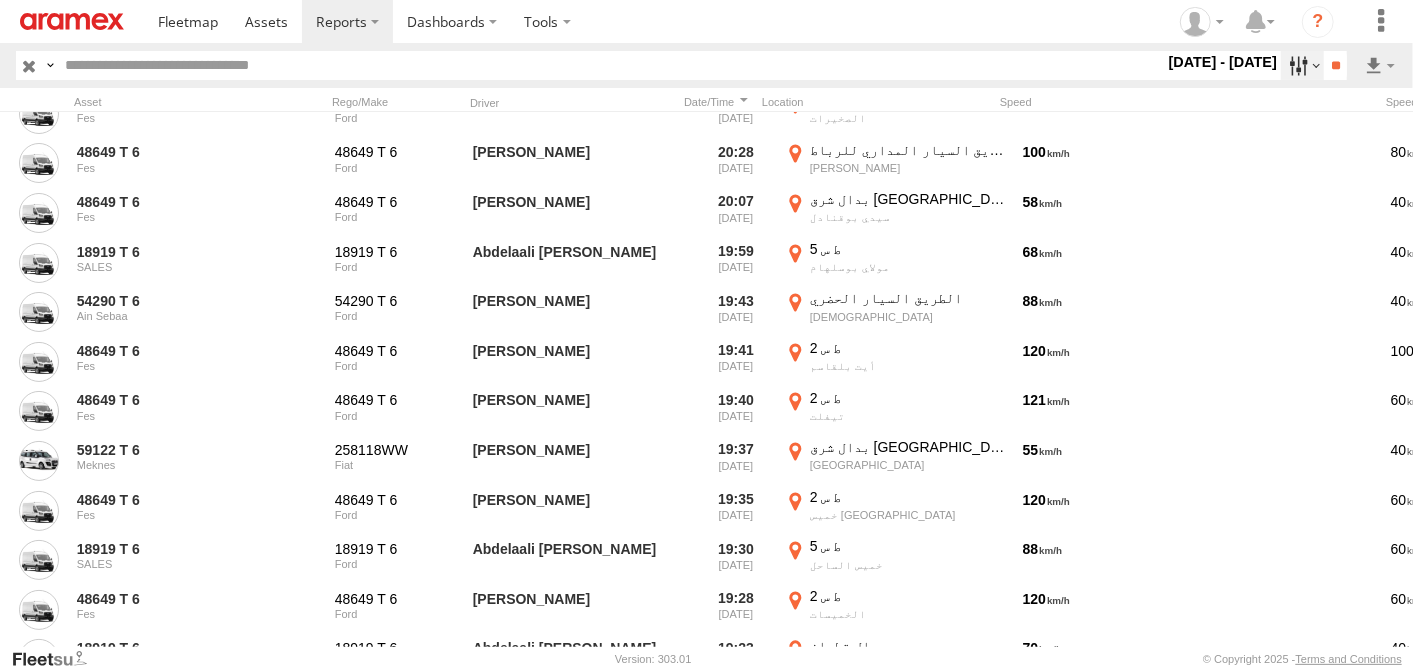 click at bounding box center [1302, 65] 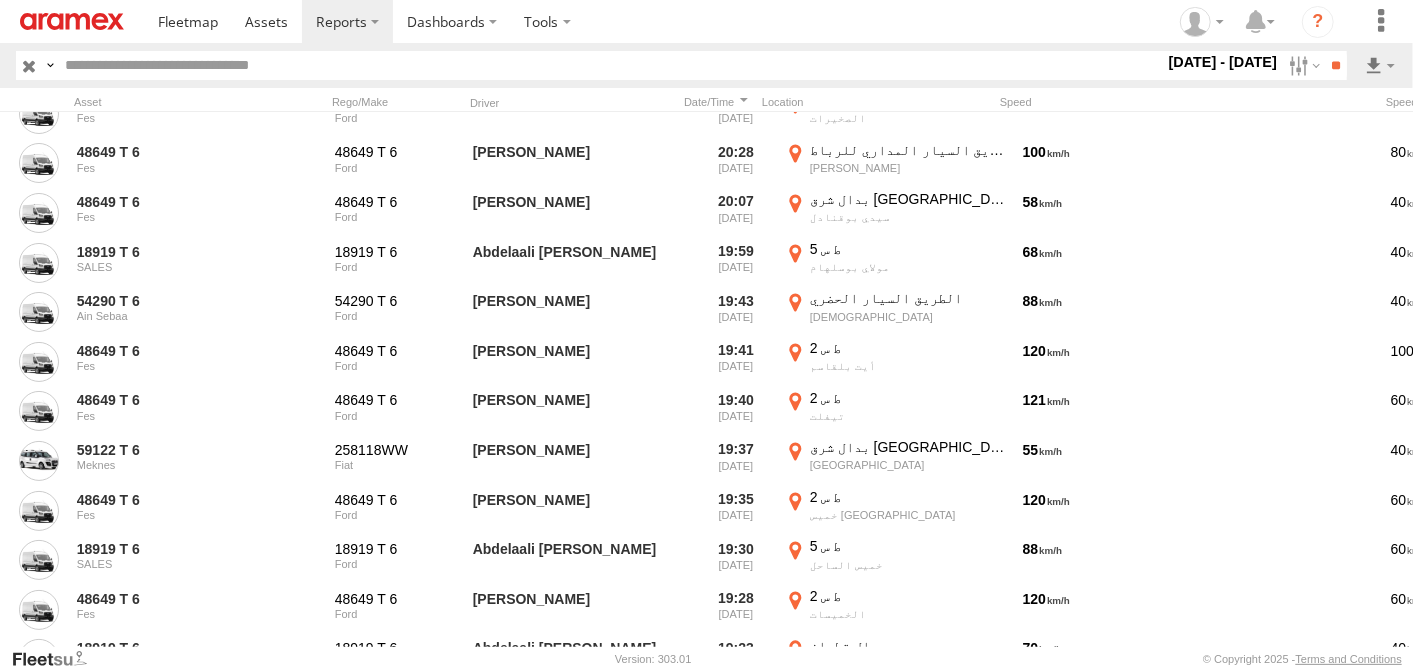 click at bounding box center [0, 0] 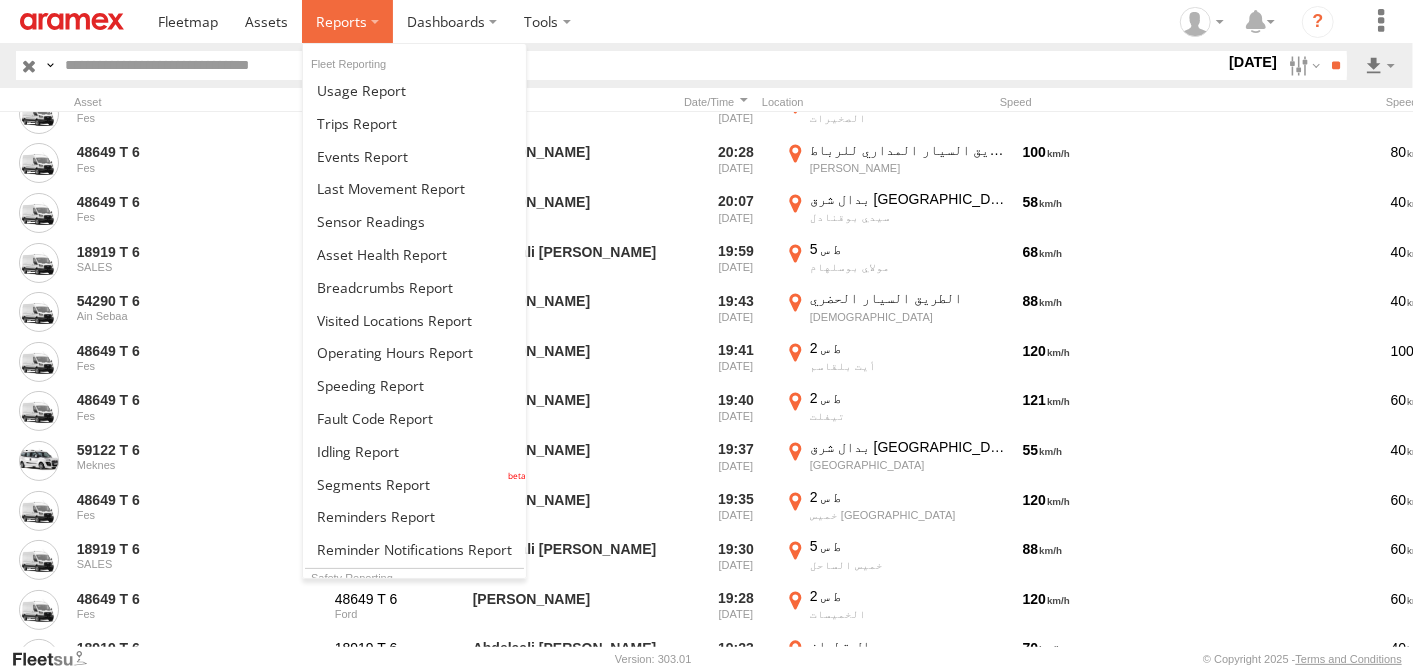 click at bounding box center (347, 21) 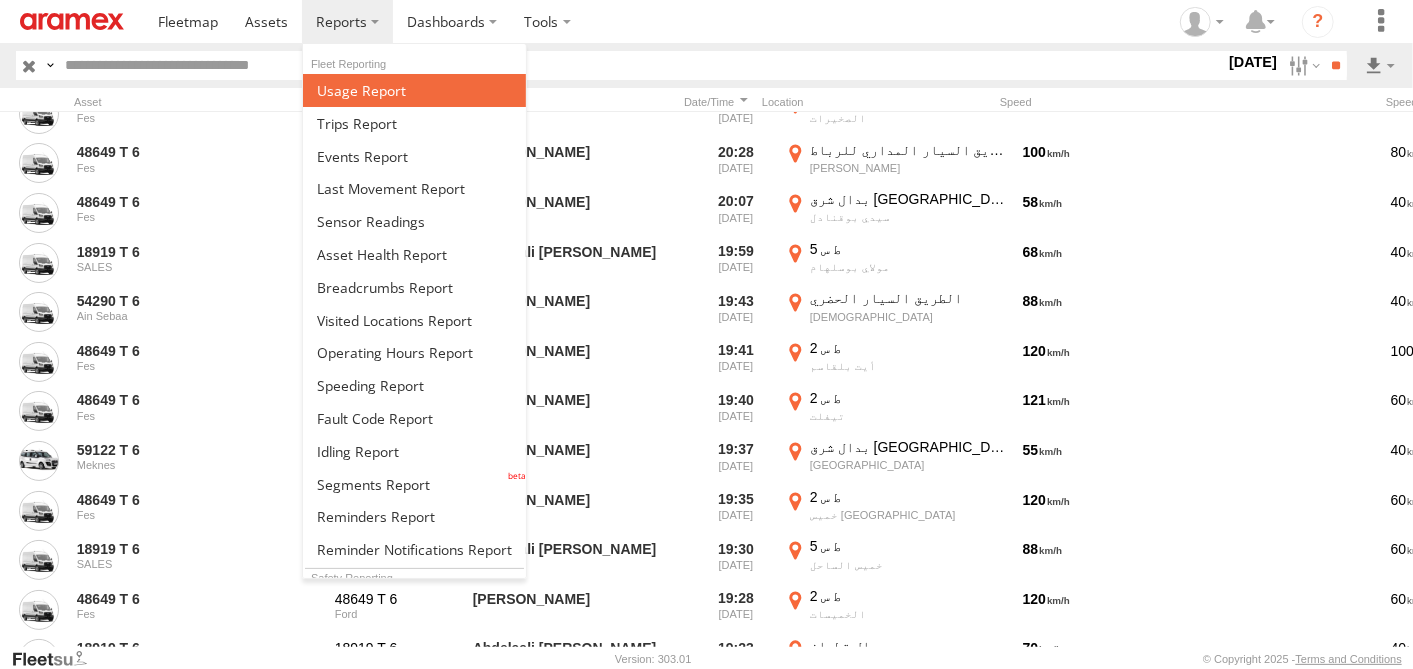 click at bounding box center (361, 90) 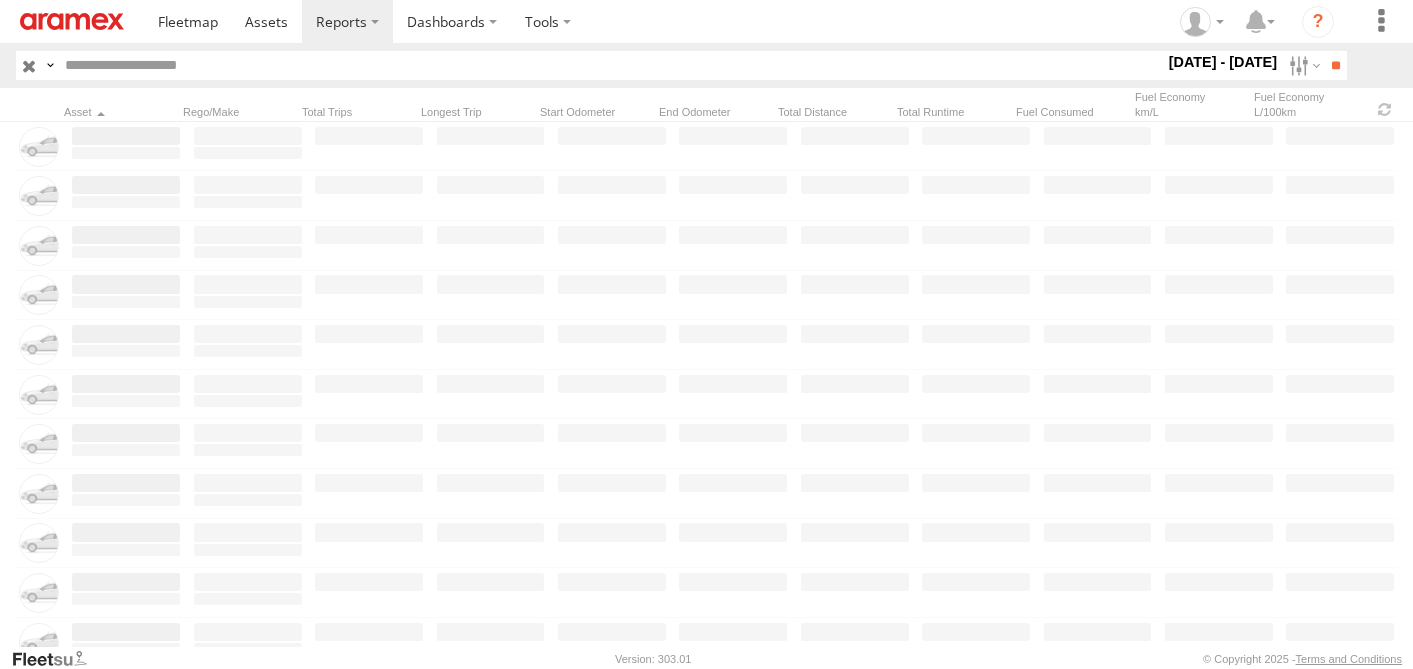 scroll, scrollTop: 0, scrollLeft: 0, axis: both 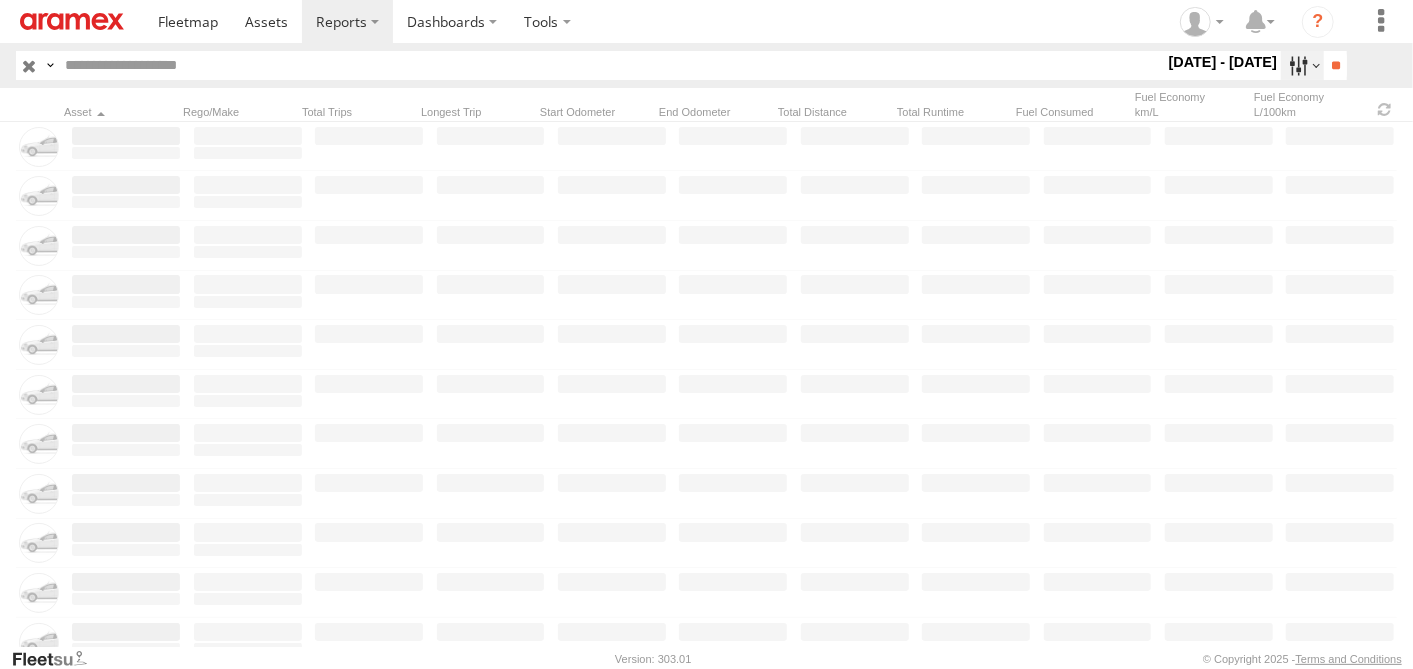 click at bounding box center [1302, 65] 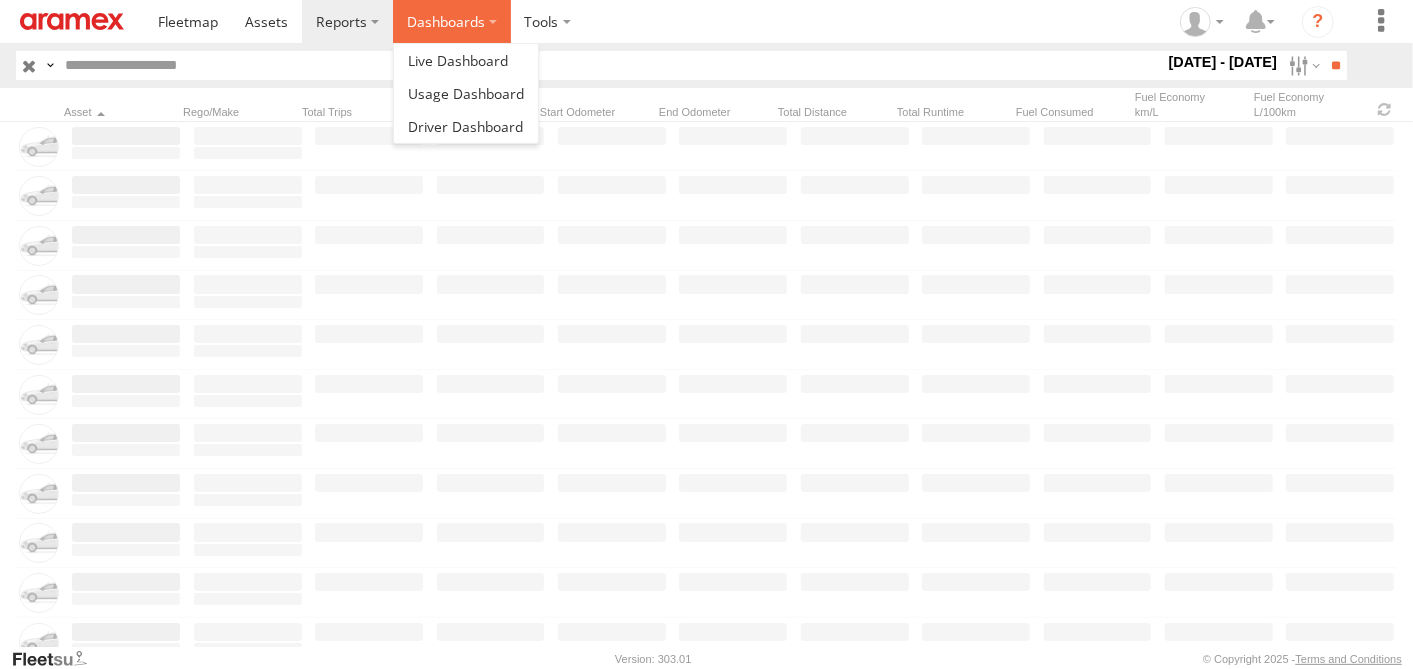 click on "Dashboards" at bounding box center [452, 21] 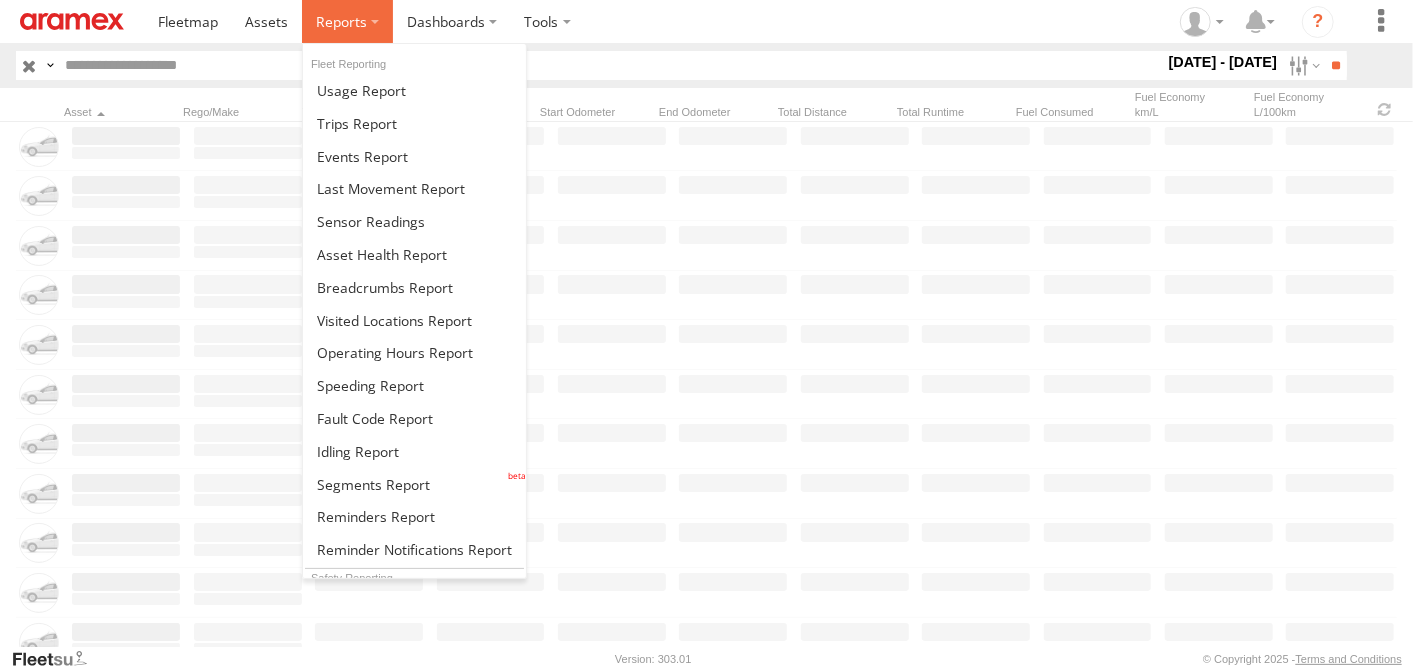 click at bounding box center [341, 21] 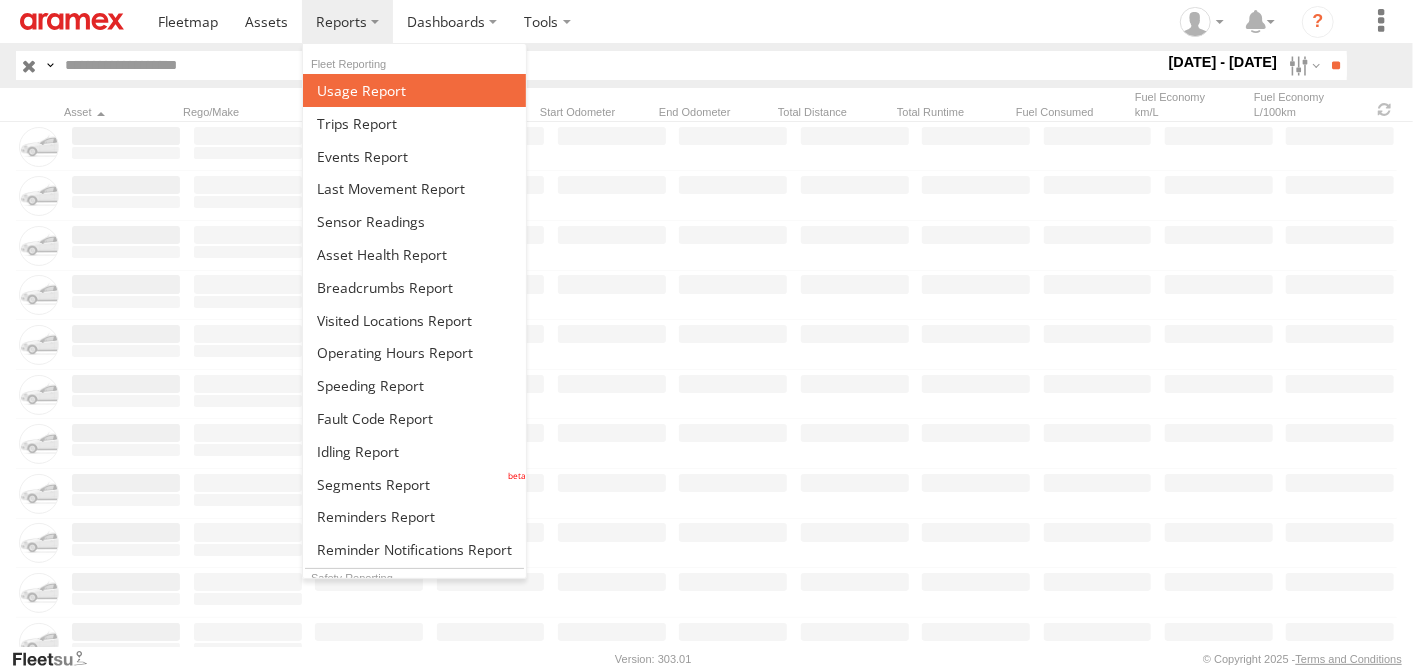 click at bounding box center [414, 90] 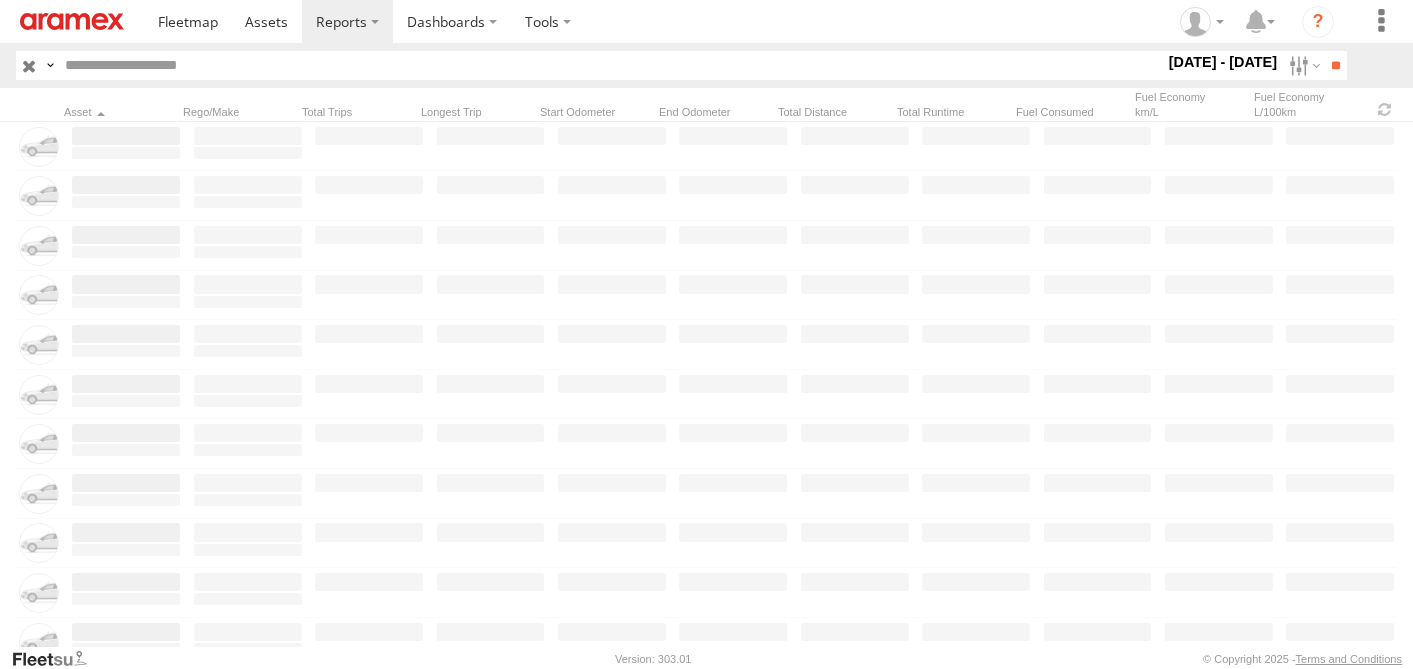 scroll, scrollTop: 0, scrollLeft: 0, axis: both 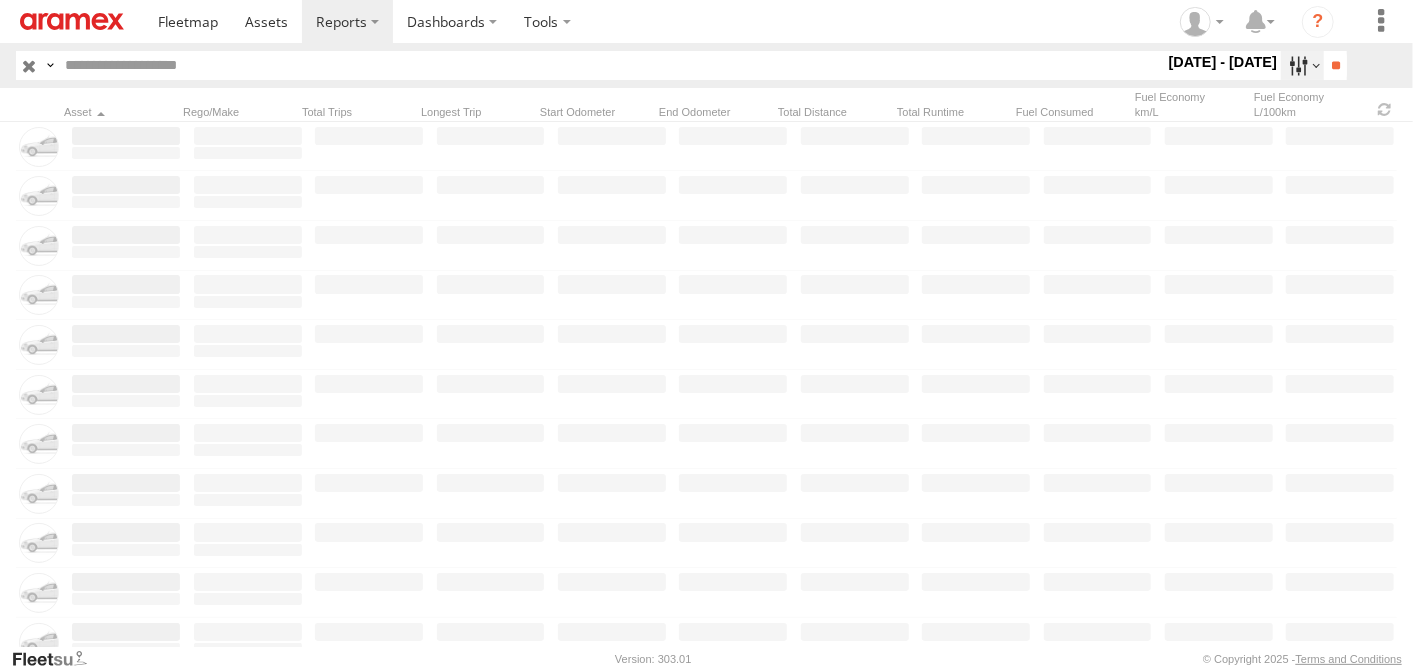 click at bounding box center [1302, 65] 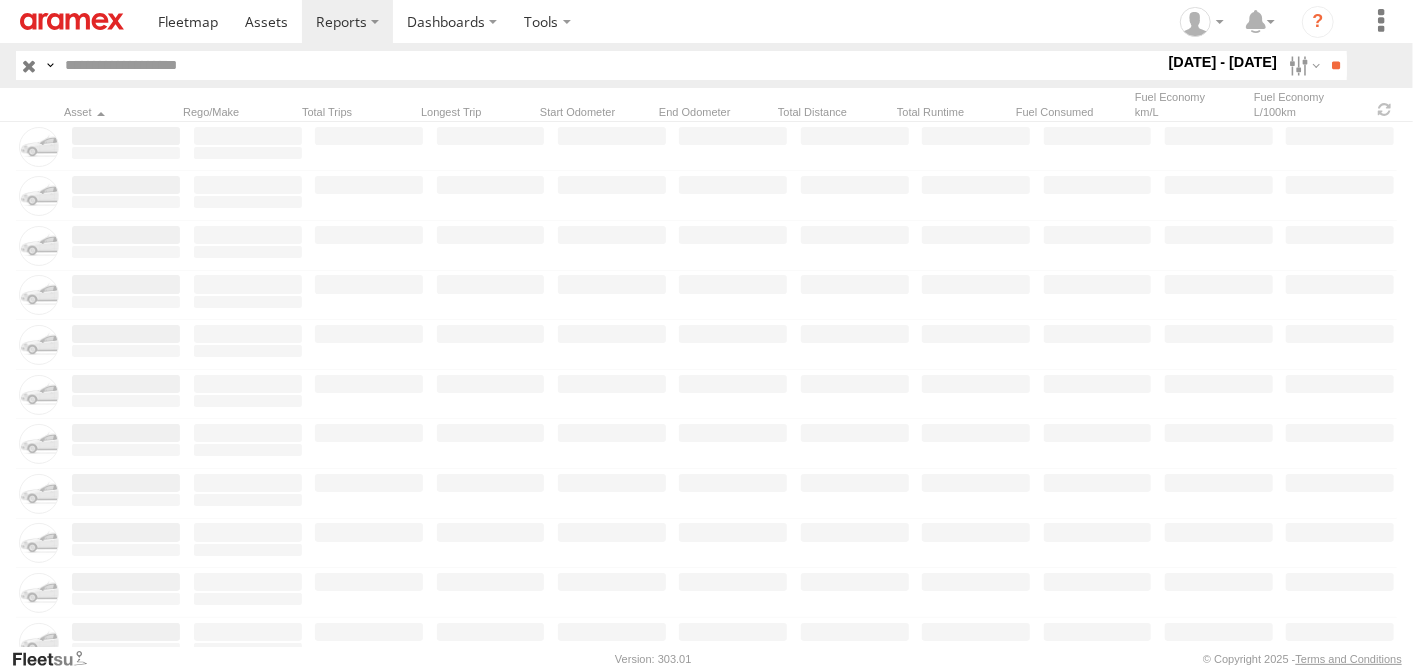 click at bounding box center [0, 0] 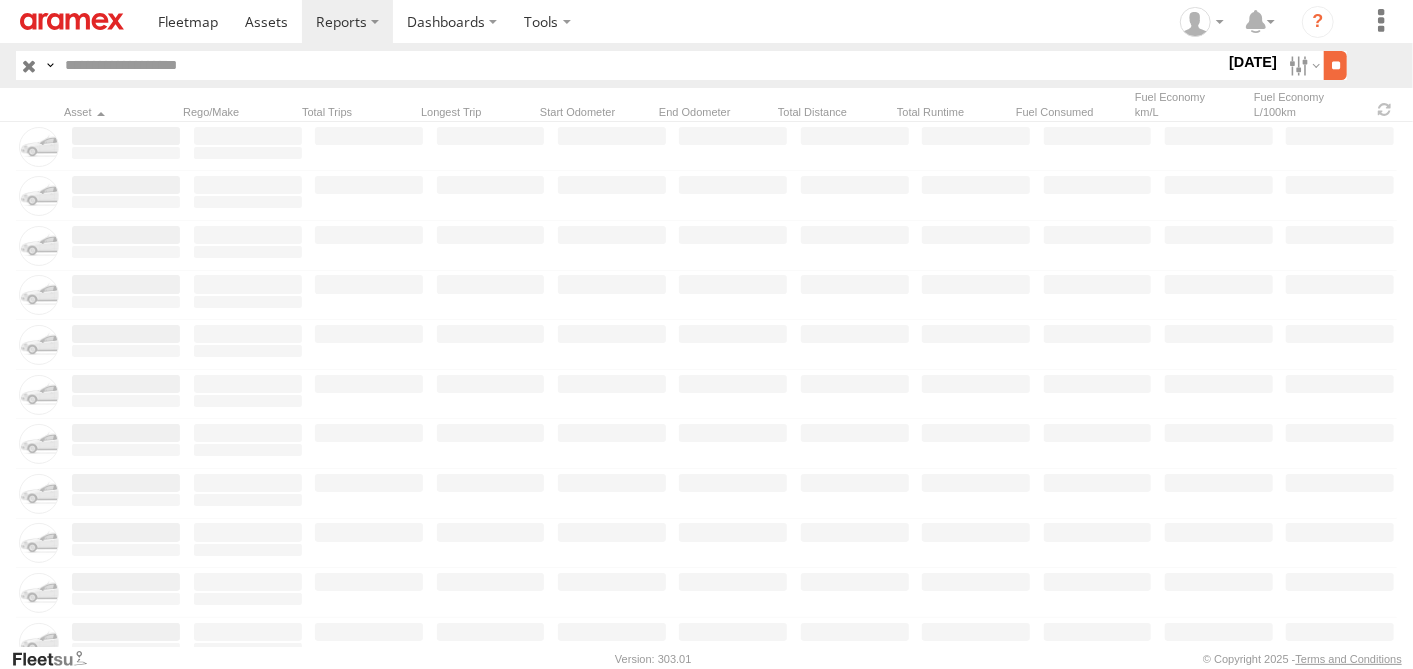 click on "**" at bounding box center [1335, 65] 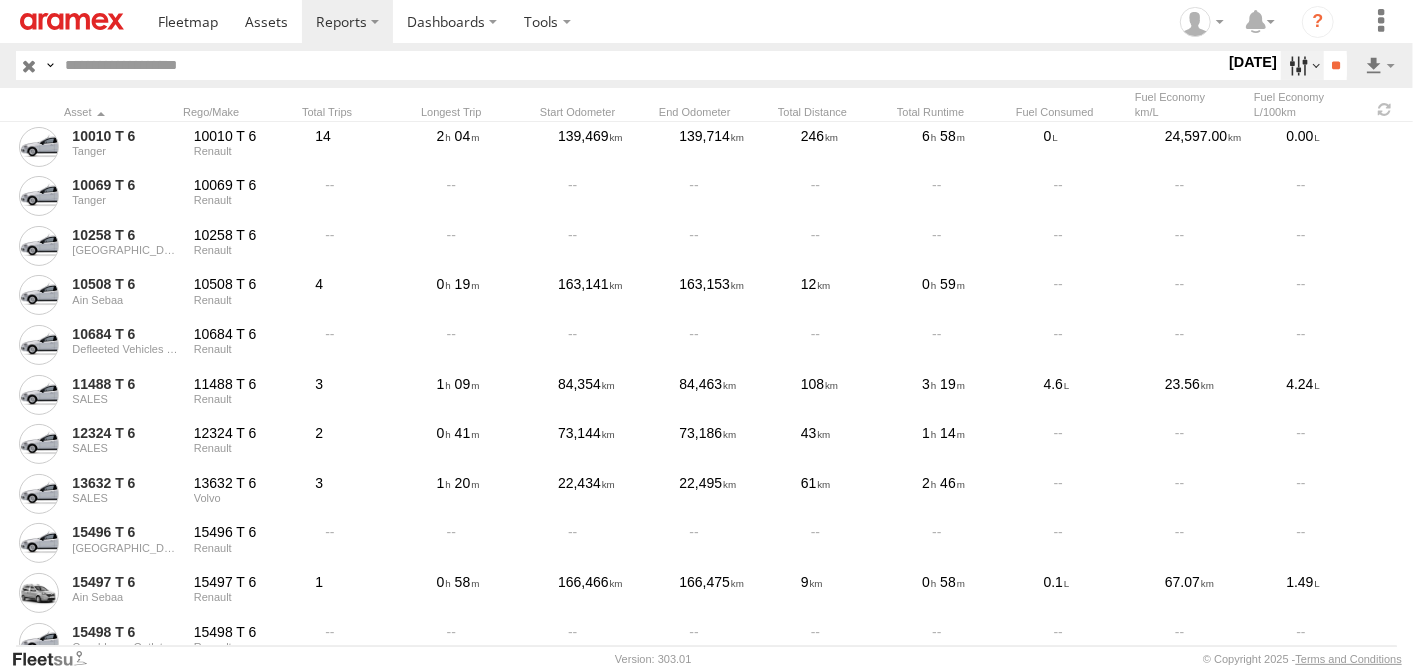 click at bounding box center [1302, 65] 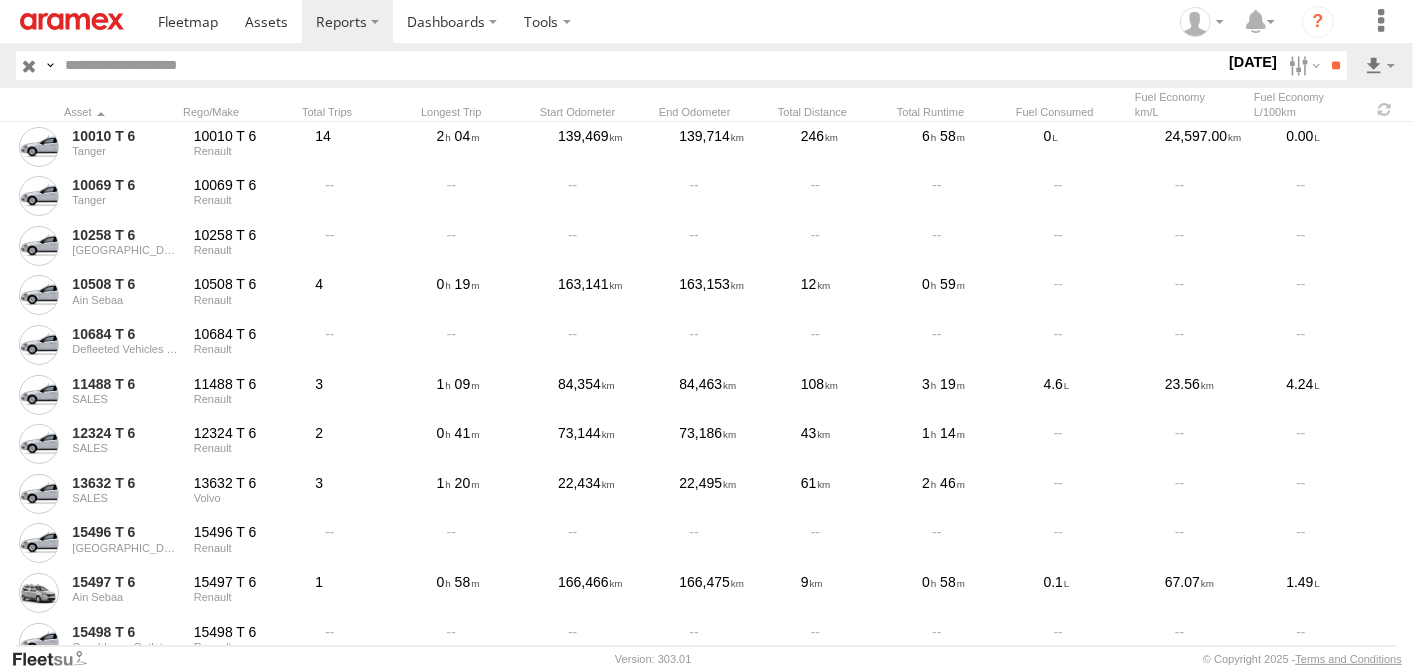 click on "[GEOGRAPHIC_DATA]" at bounding box center (0, 0) 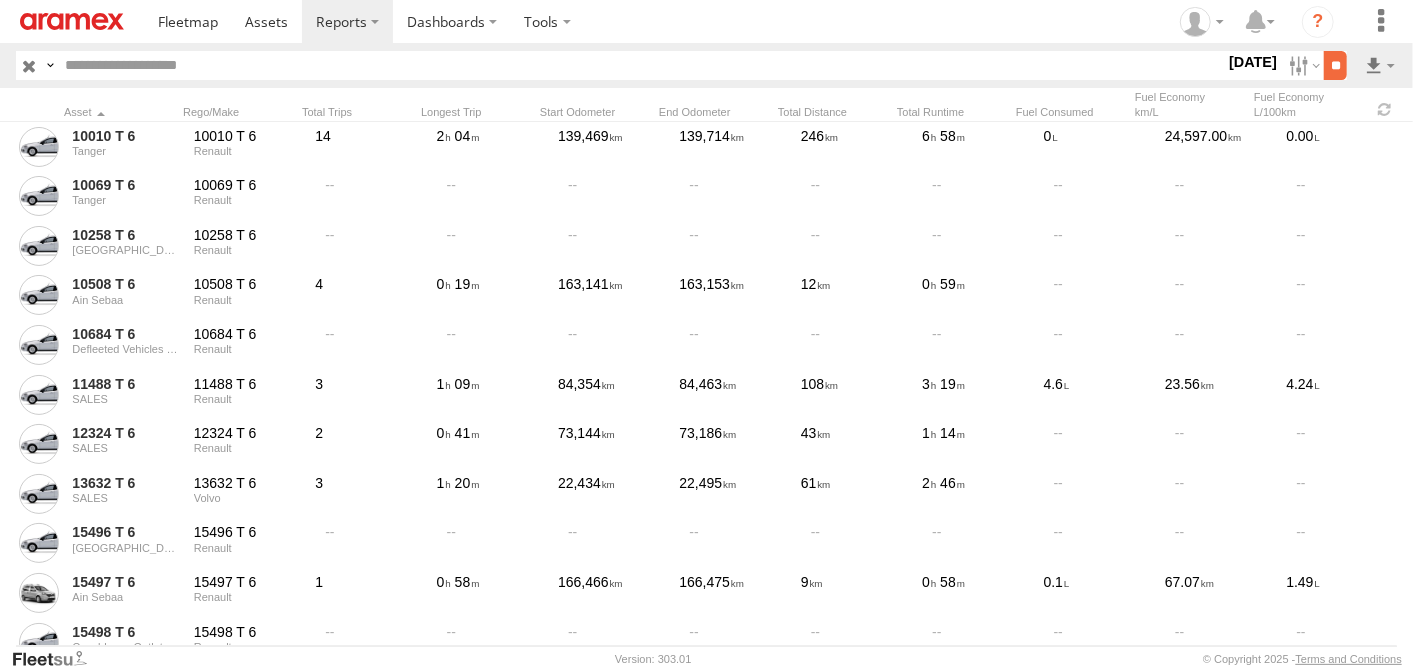 click on "**" at bounding box center [1335, 65] 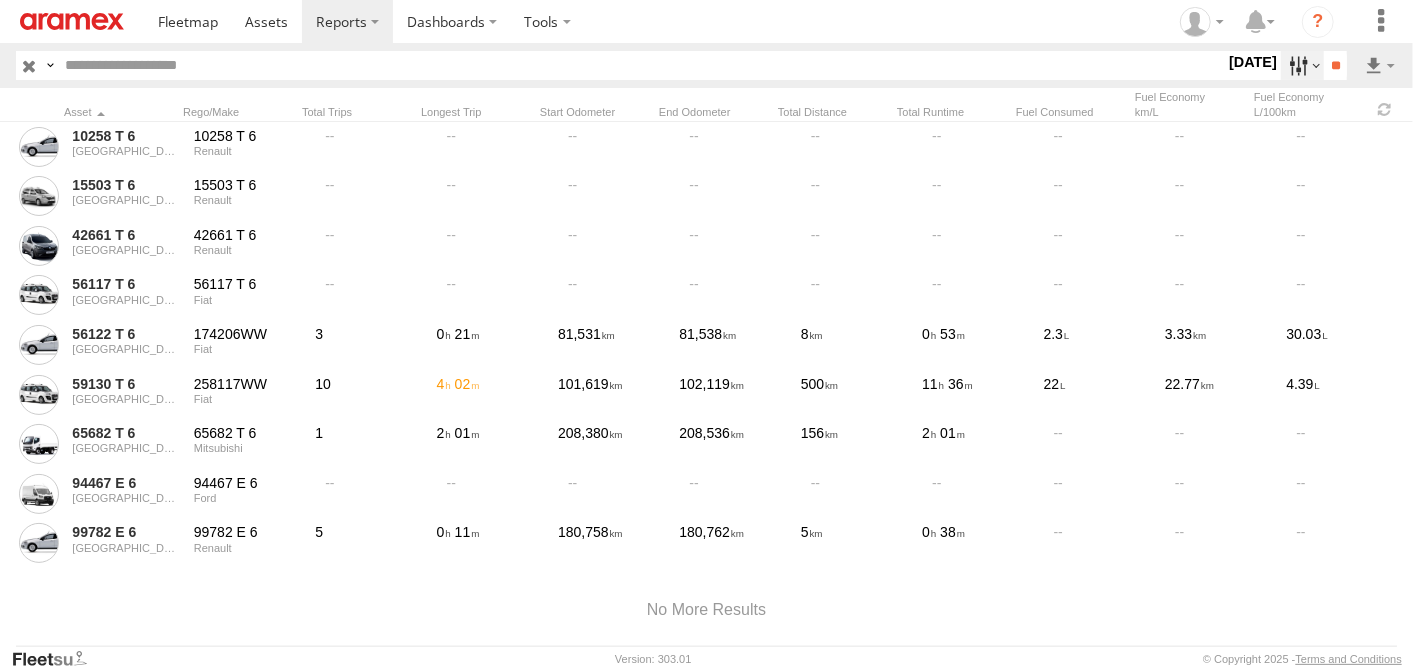 click at bounding box center [1302, 65] 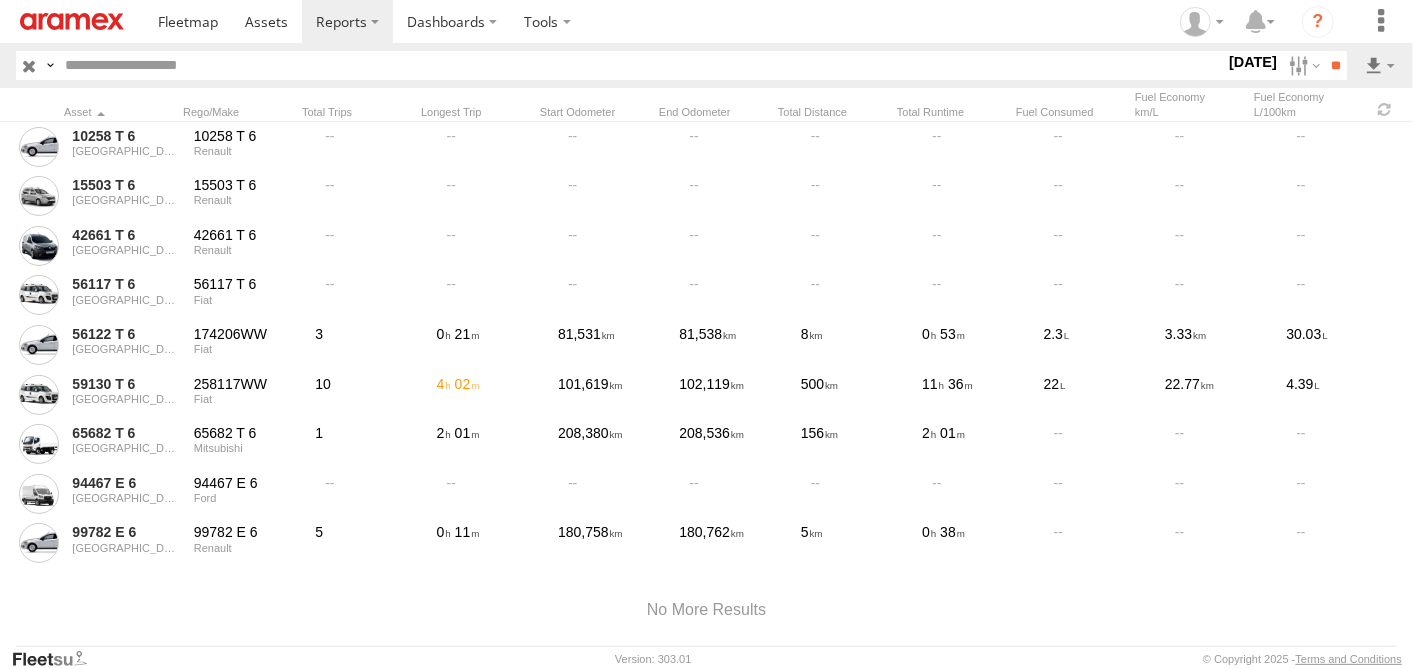 click on "[GEOGRAPHIC_DATA]" at bounding box center [0, 0] 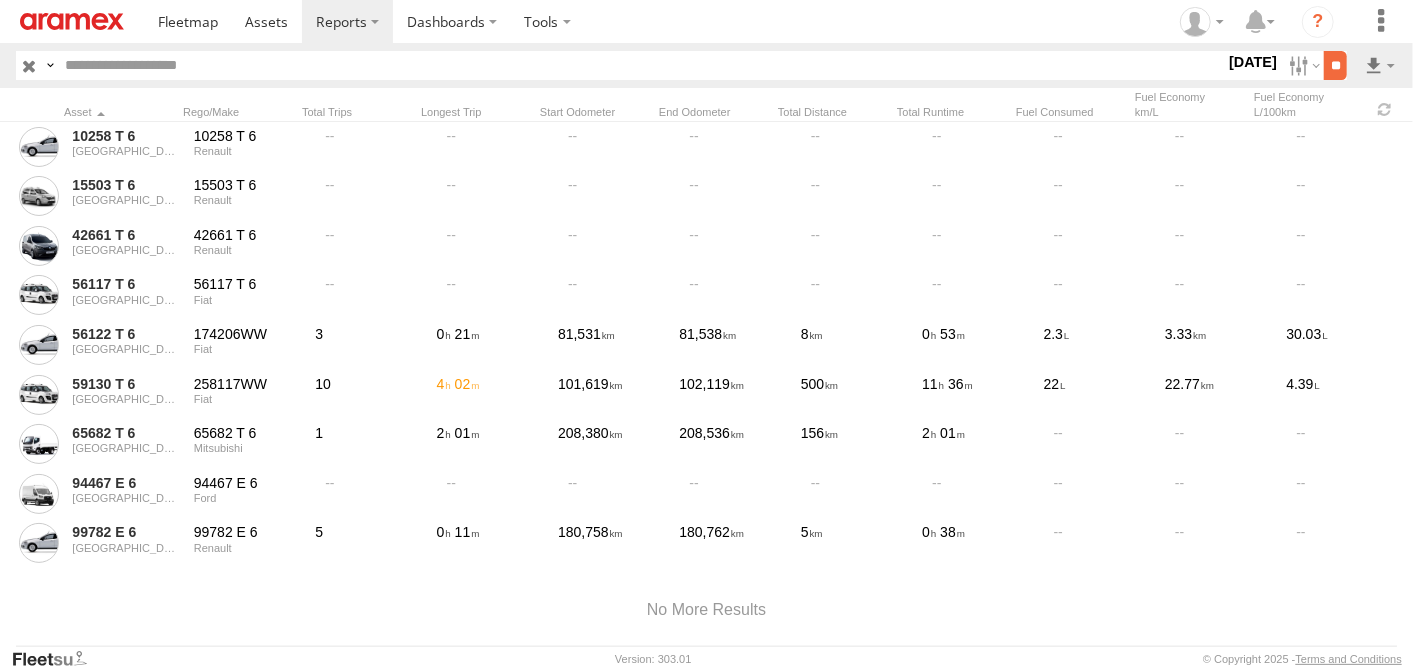 click on "**" at bounding box center (1335, 65) 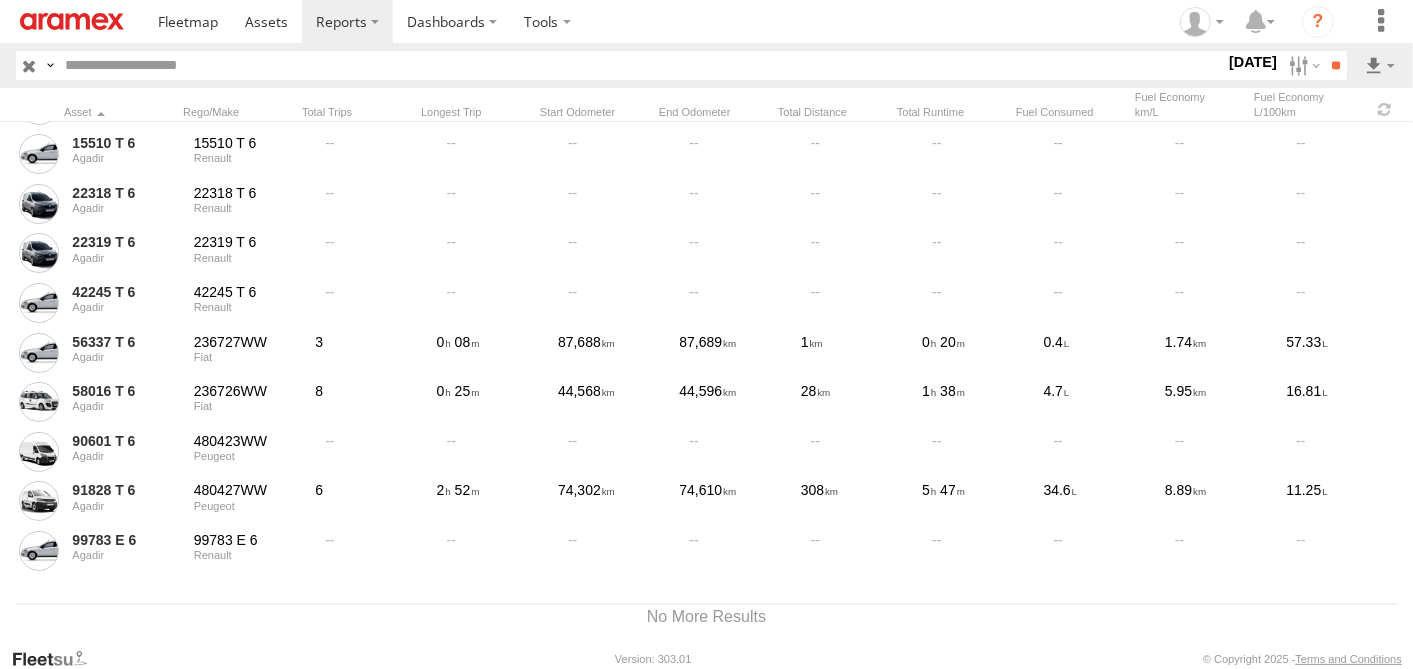 scroll, scrollTop: 36, scrollLeft: 0, axis: vertical 